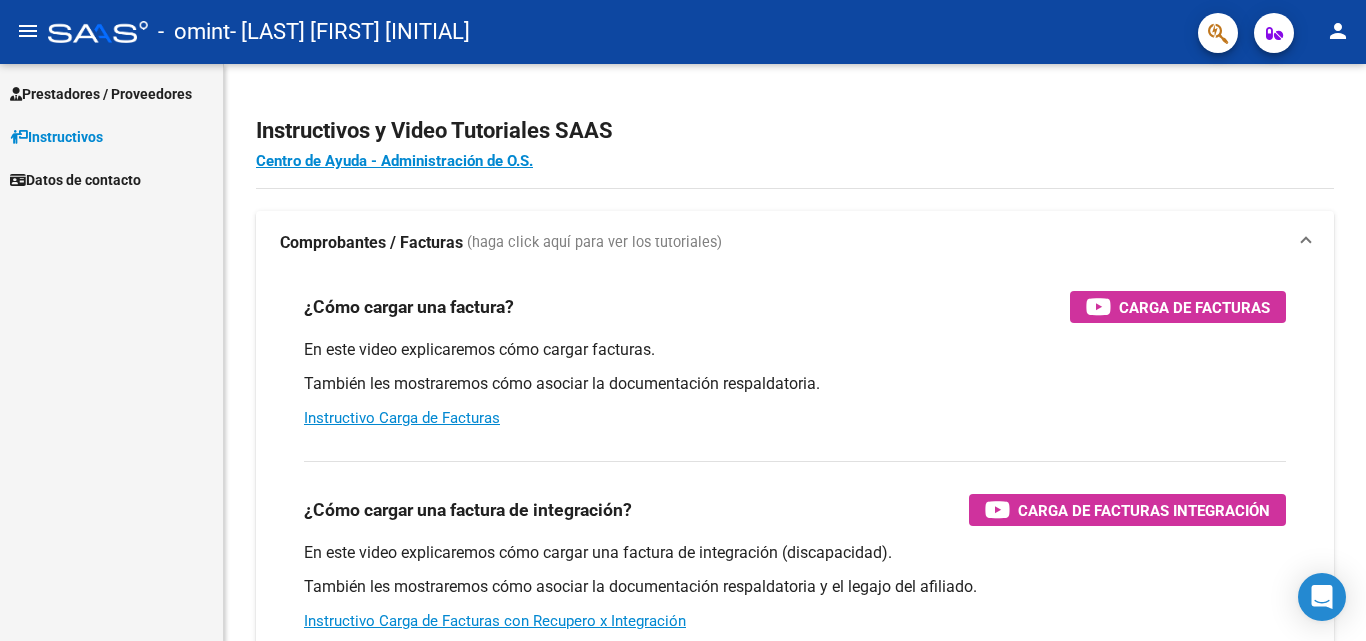 scroll, scrollTop: 0, scrollLeft: 0, axis: both 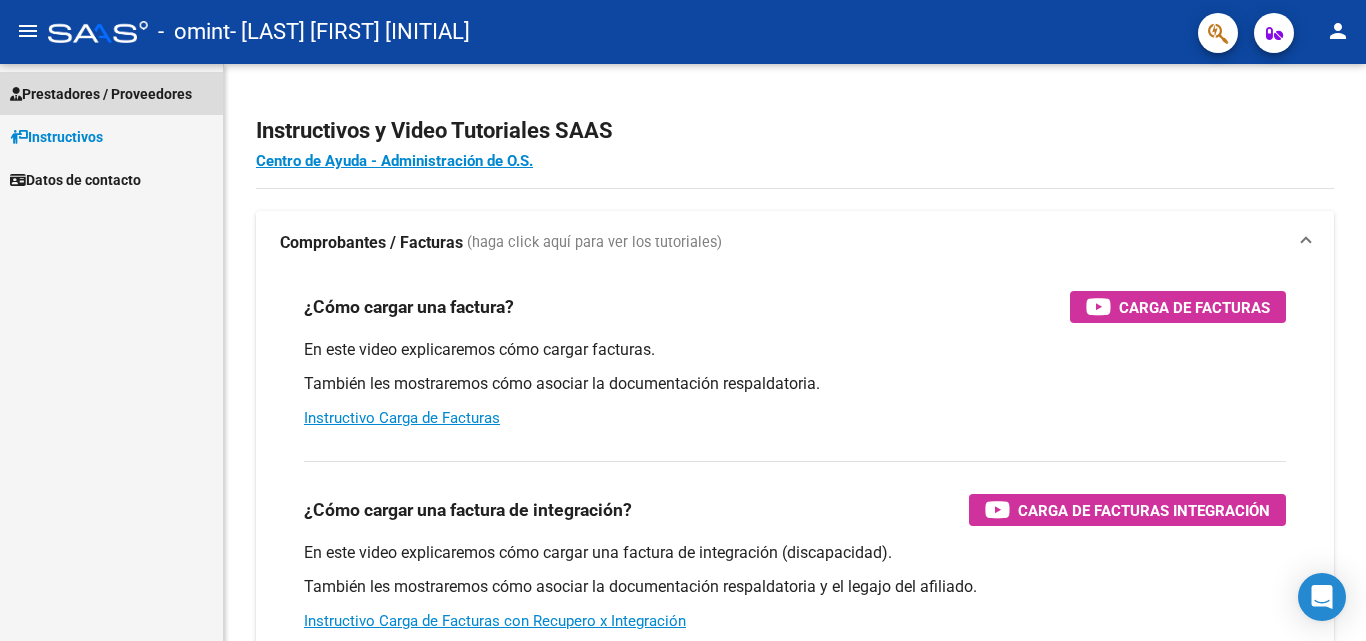 click on "Prestadores / Proveedores" at bounding box center [101, 94] 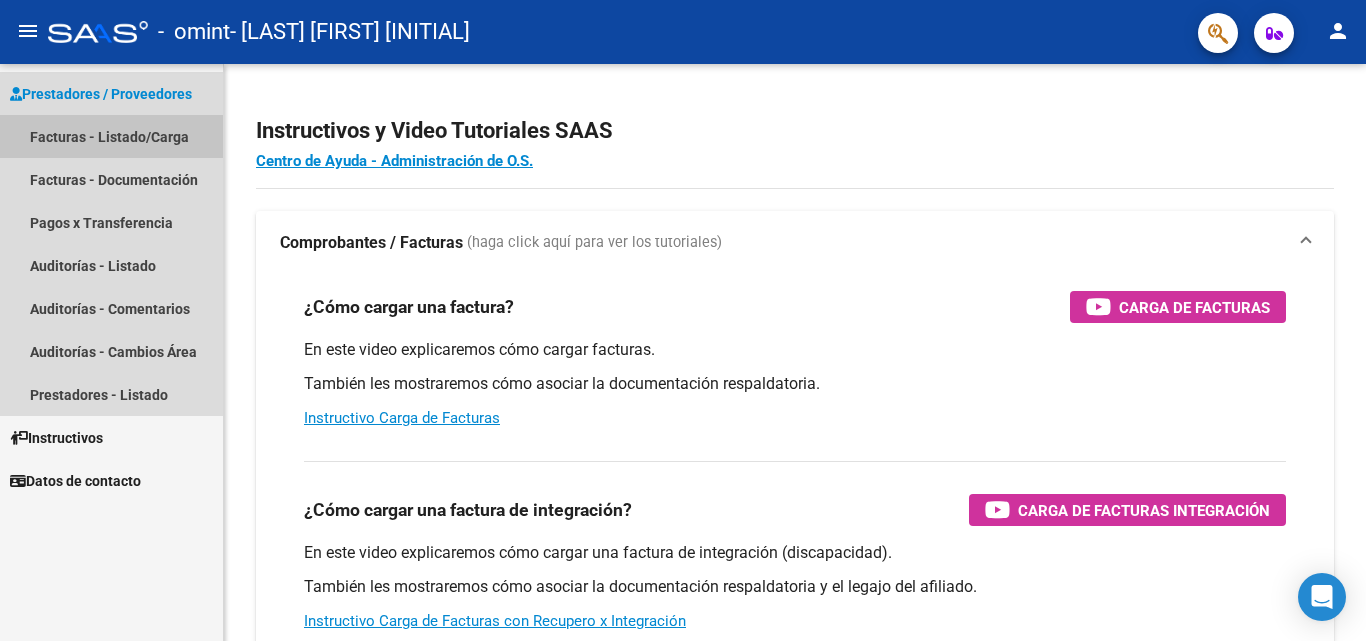 click on "Facturas - Listado/Carga" at bounding box center [111, 136] 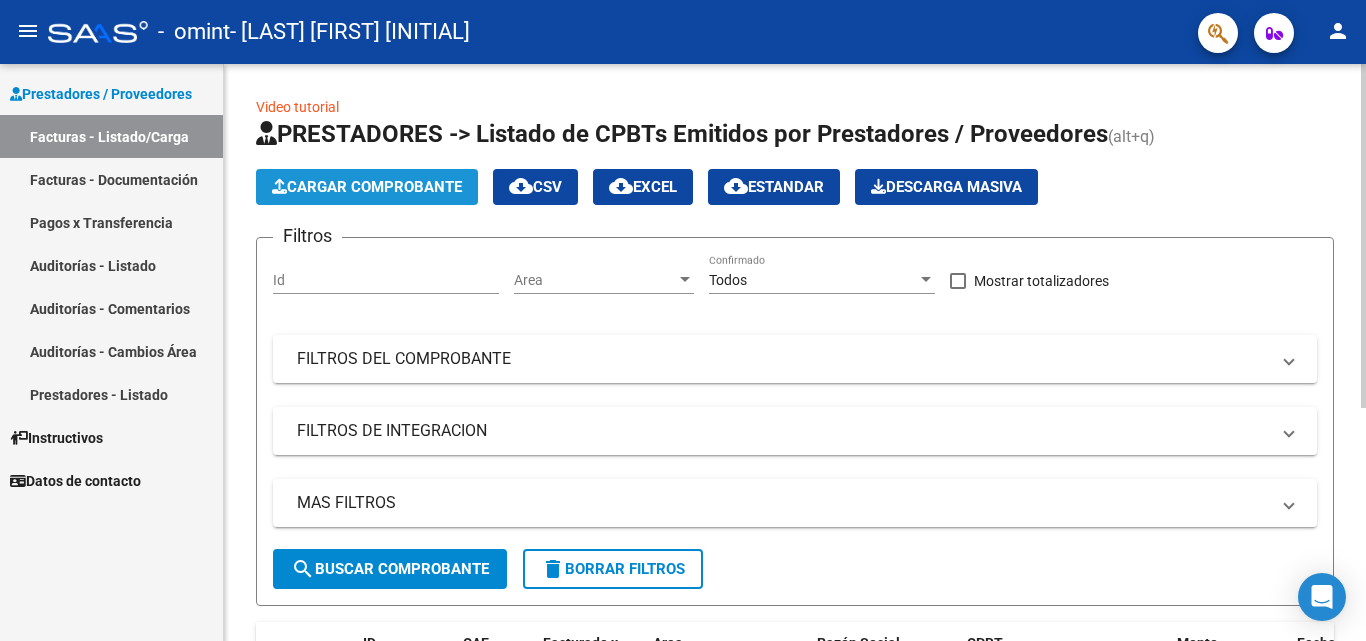 click on "Cargar Comprobante" 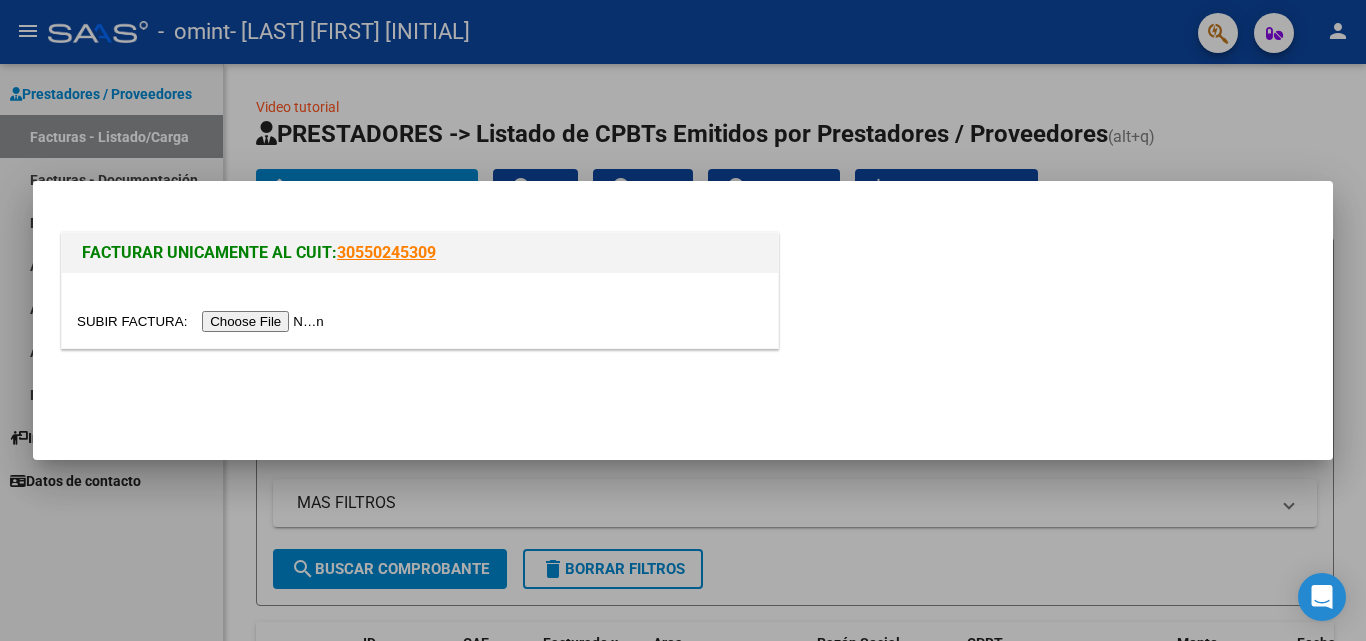 click at bounding box center [203, 321] 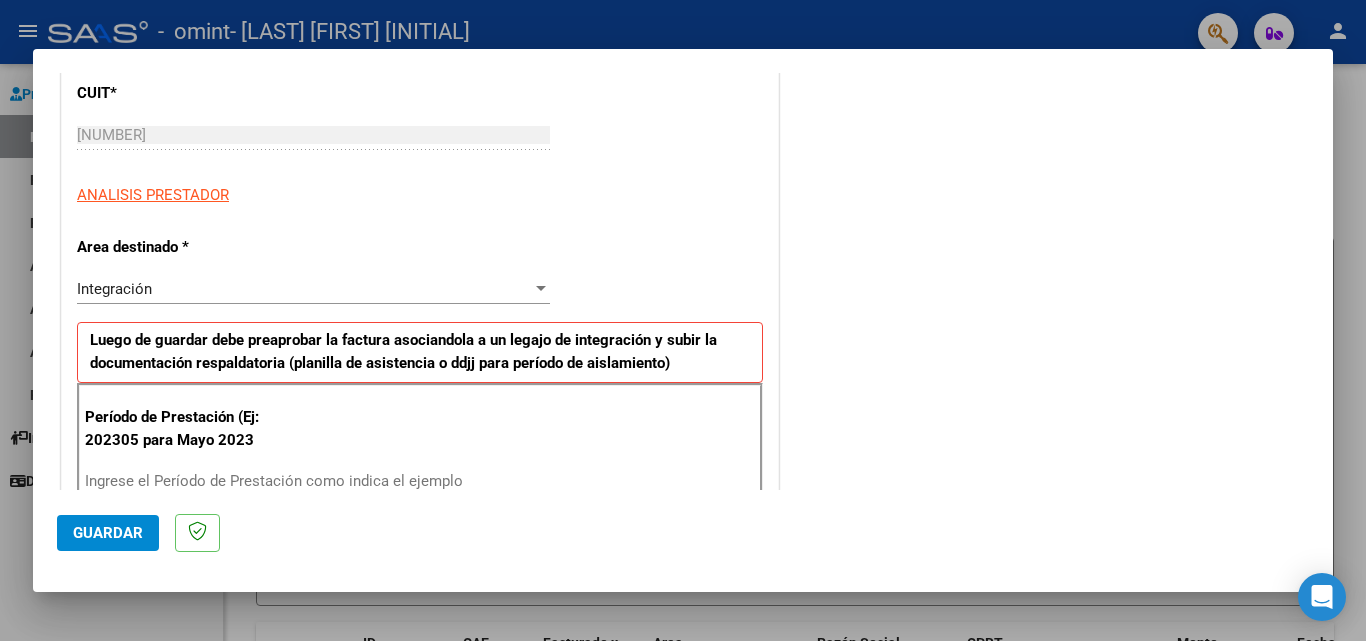 scroll, scrollTop: 289, scrollLeft: 0, axis: vertical 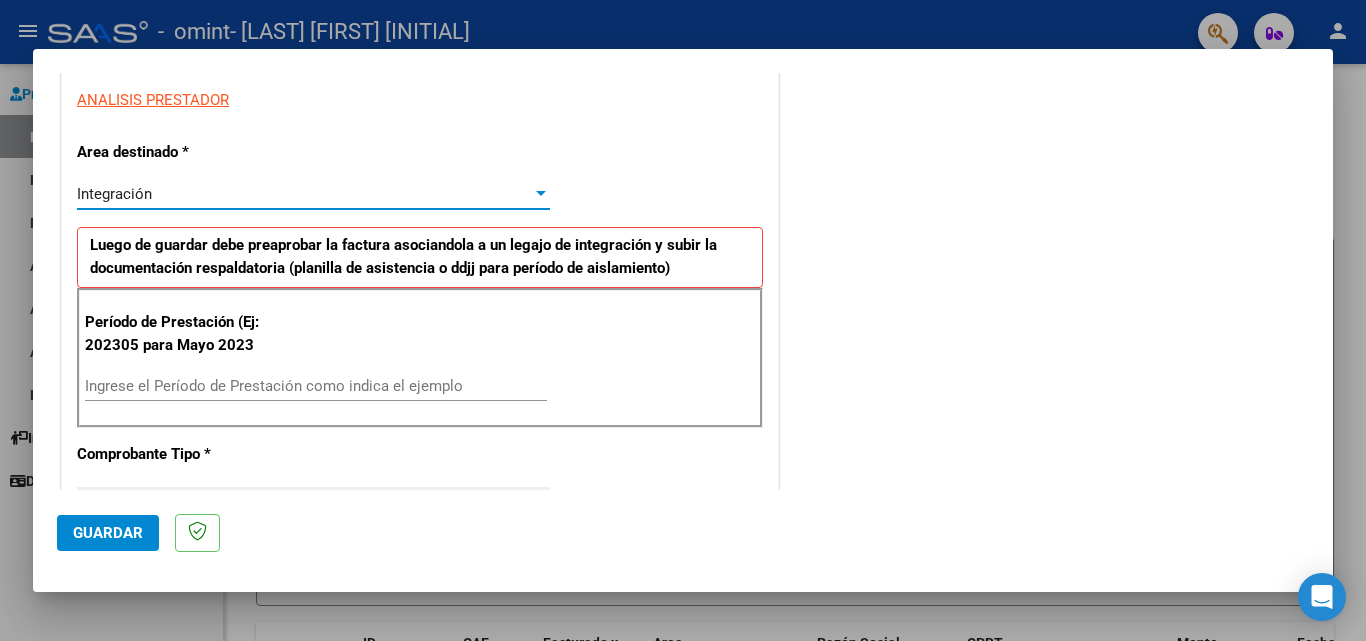 click at bounding box center (541, 193) 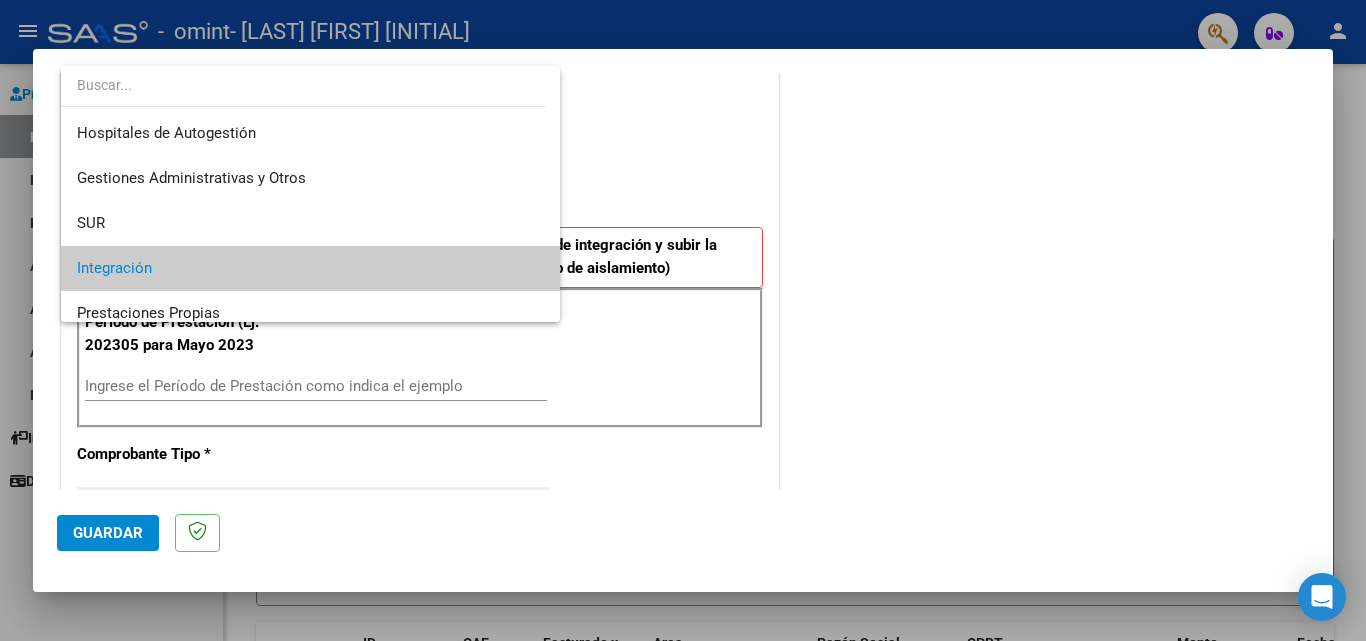 scroll, scrollTop: 75, scrollLeft: 0, axis: vertical 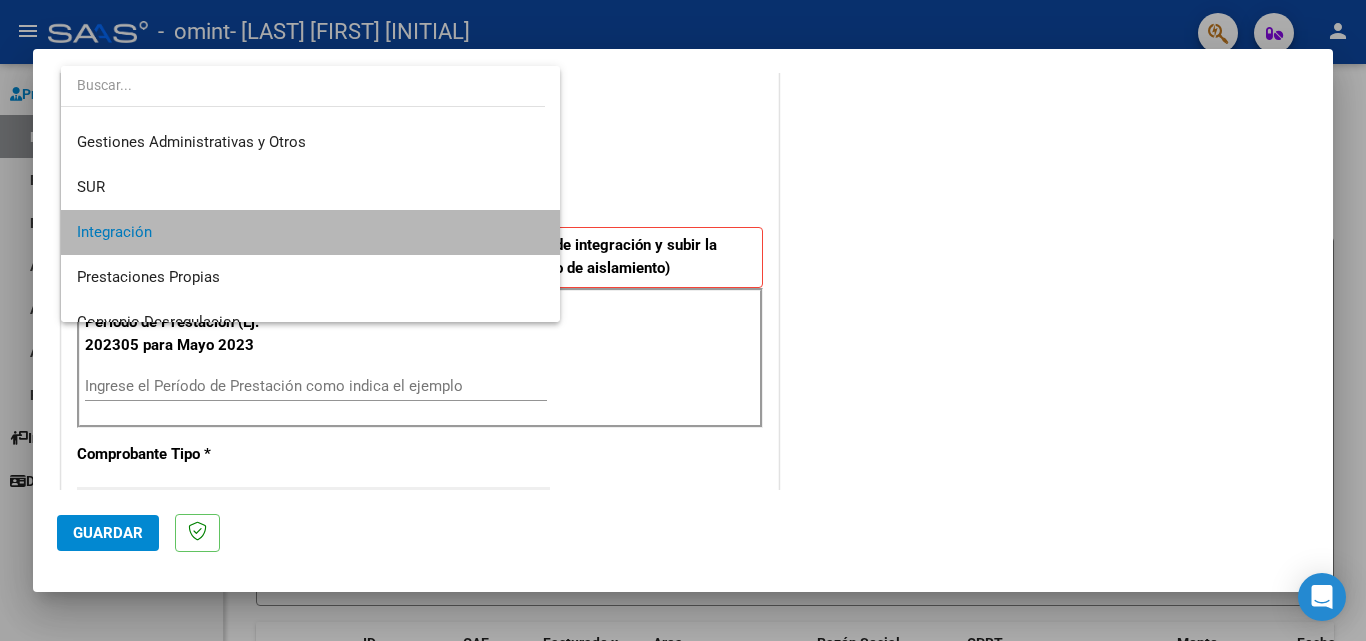 click on "Integración" at bounding box center (310, 232) 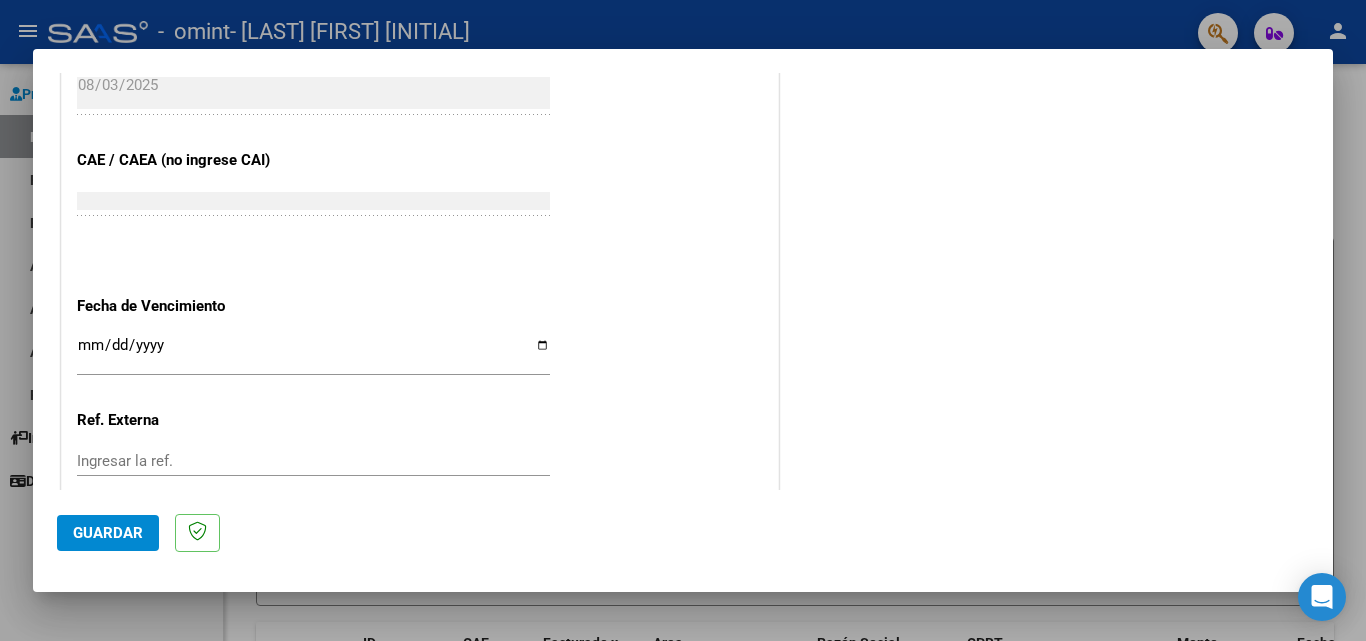 scroll, scrollTop: 1219, scrollLeft: 0, axis: vertical 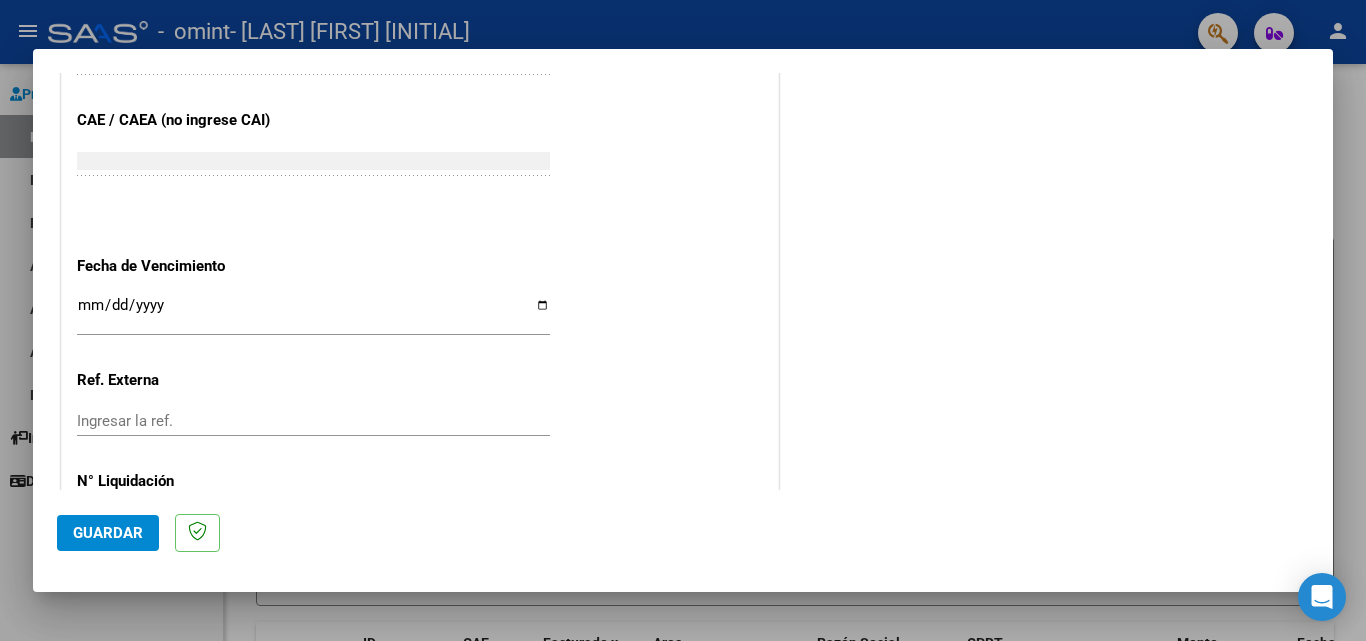 click on "Ingresar la fecha" at bounding box center [313, 313] 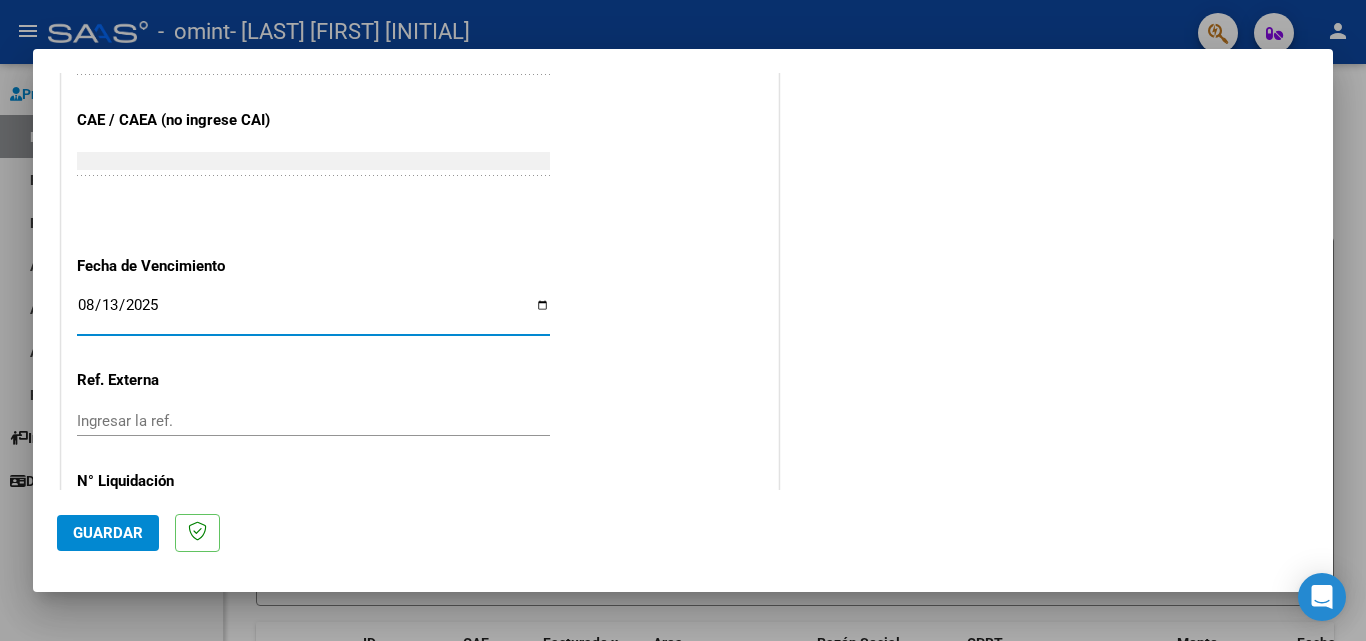 type on "2025-08-13" 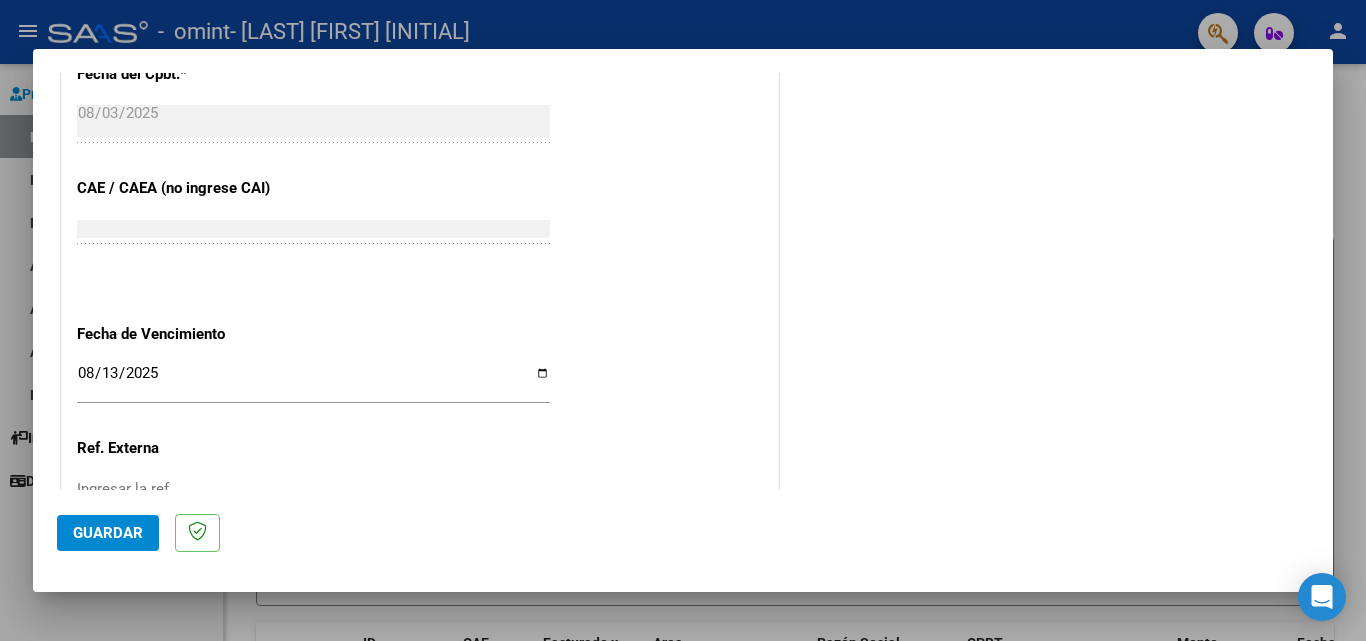scroll, scrollTop: 1305, scrollLeft: 0, axis: vertical 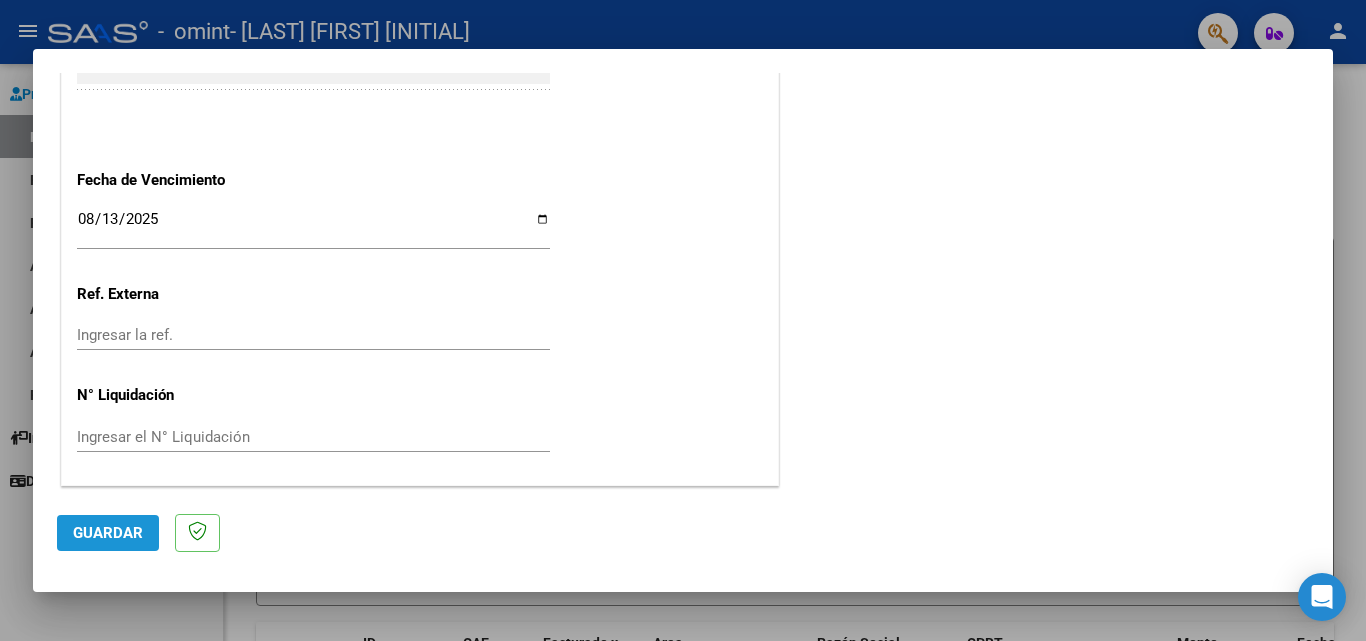 click on "Guardar" 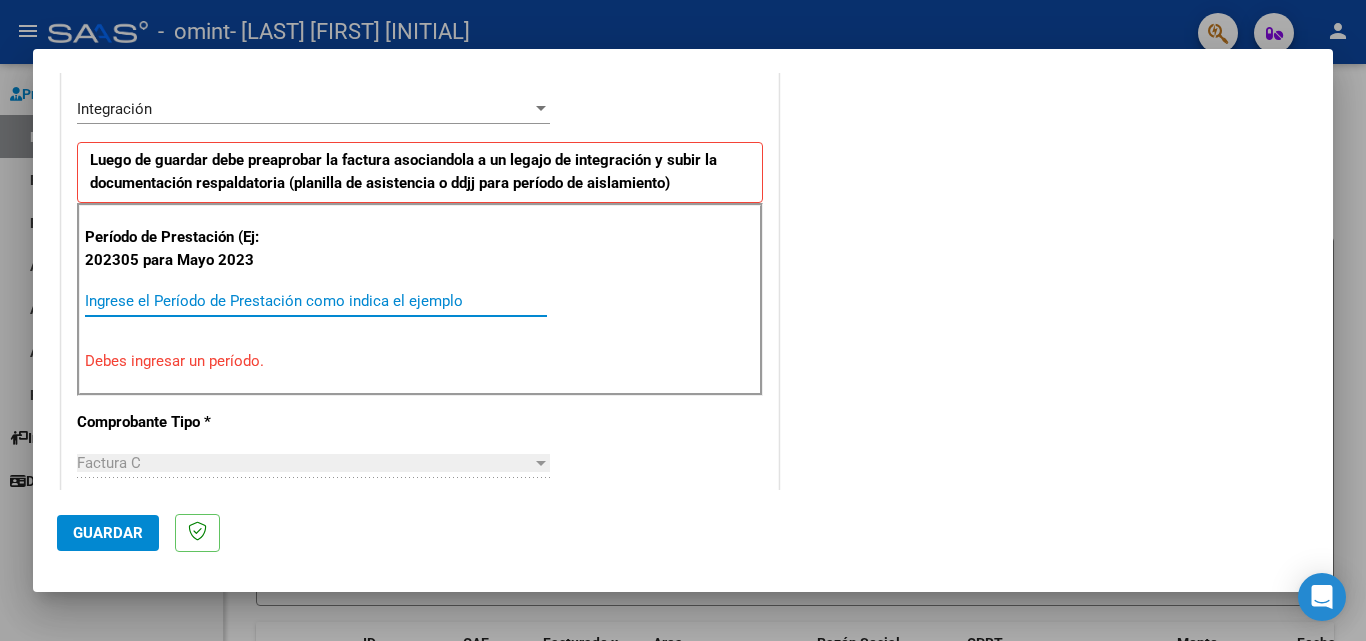 click on "Ingrese el Período de Prestación como indica el ejemplo" at bounding box center (316, 301) 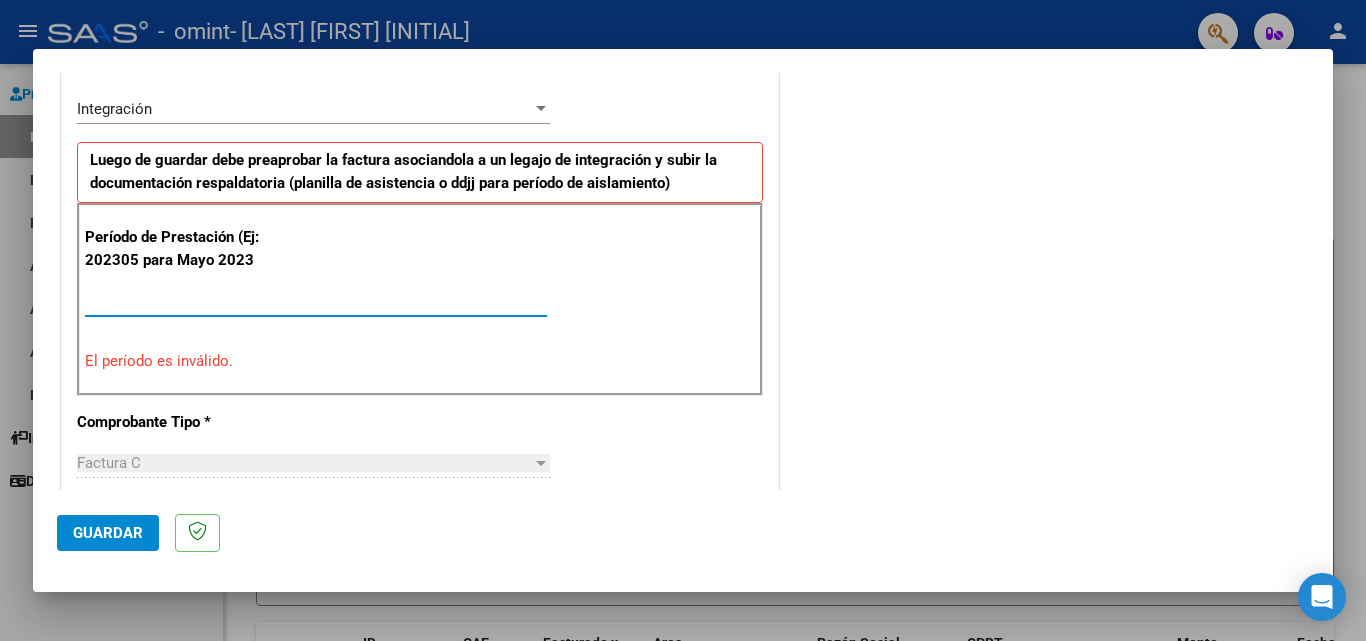 click on "[NUMBER]" at bounding box center (316, 301) 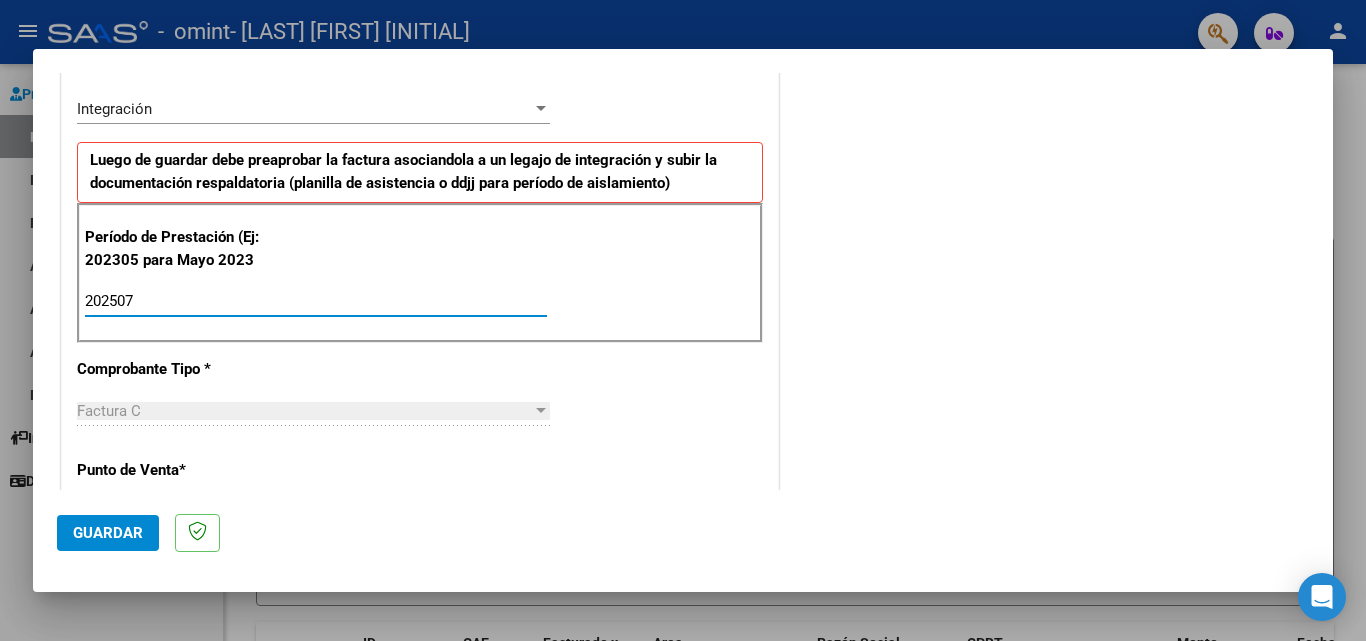 type on "202507" 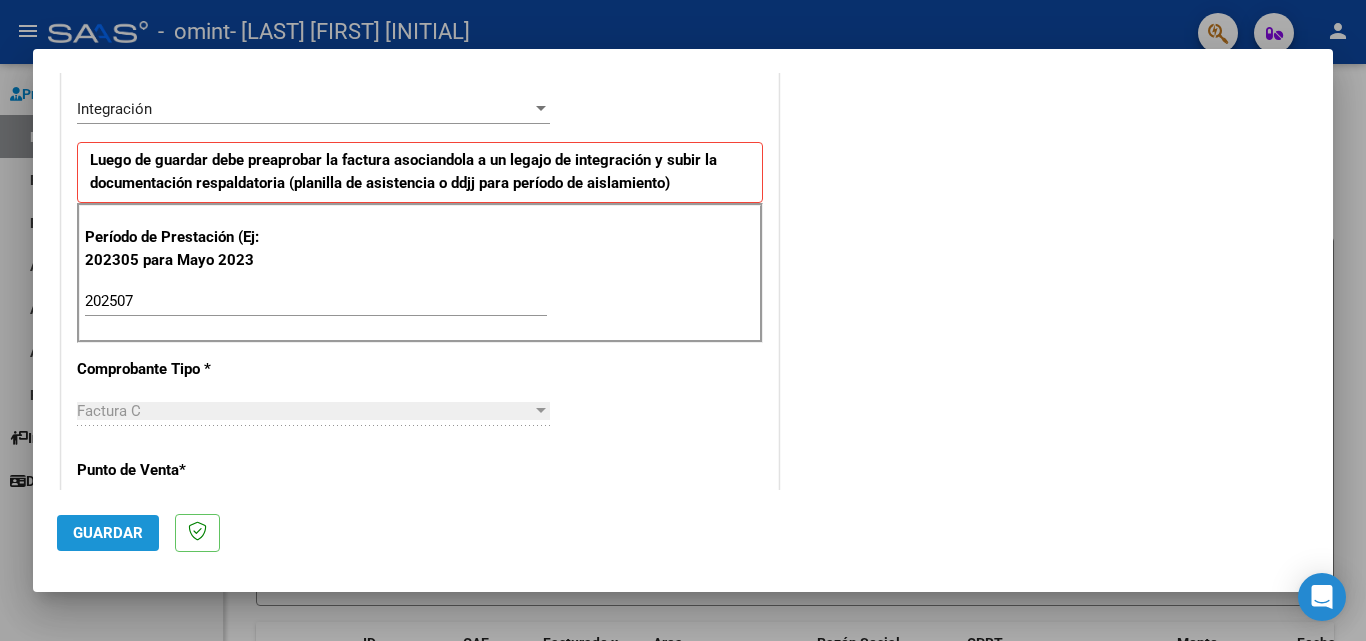 click on "Guardar" 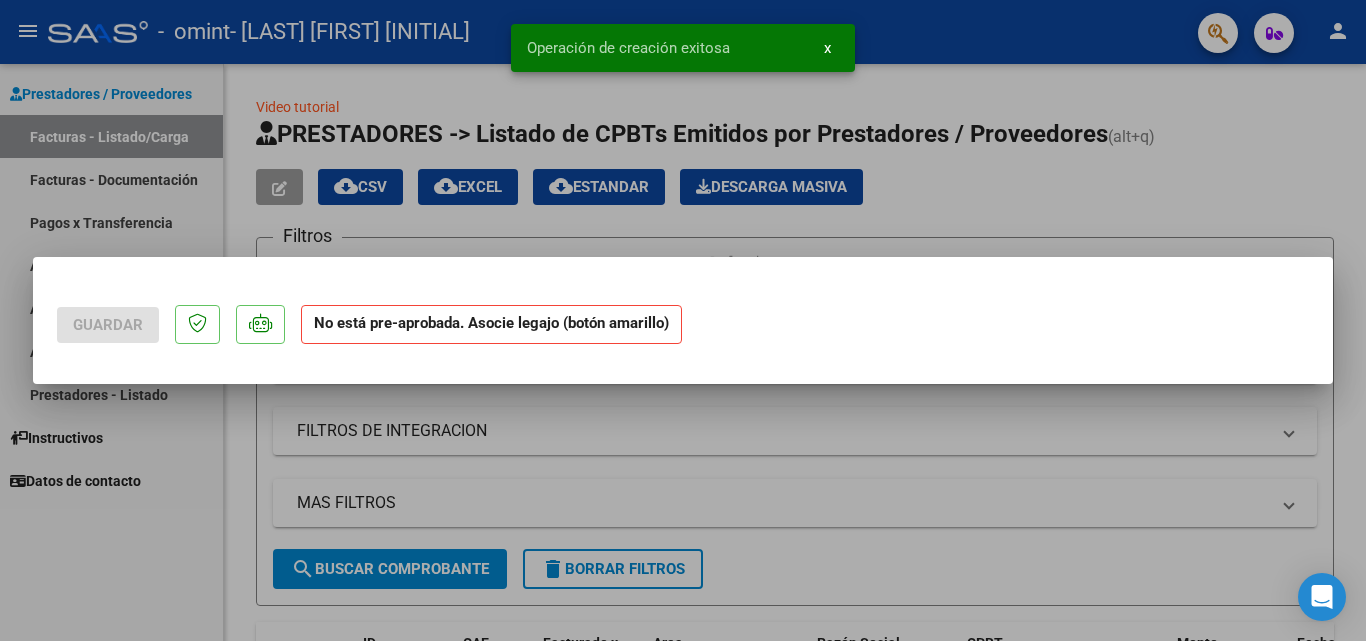 scroll, scrollTop: 0, scrollLeft: 0, axis: both 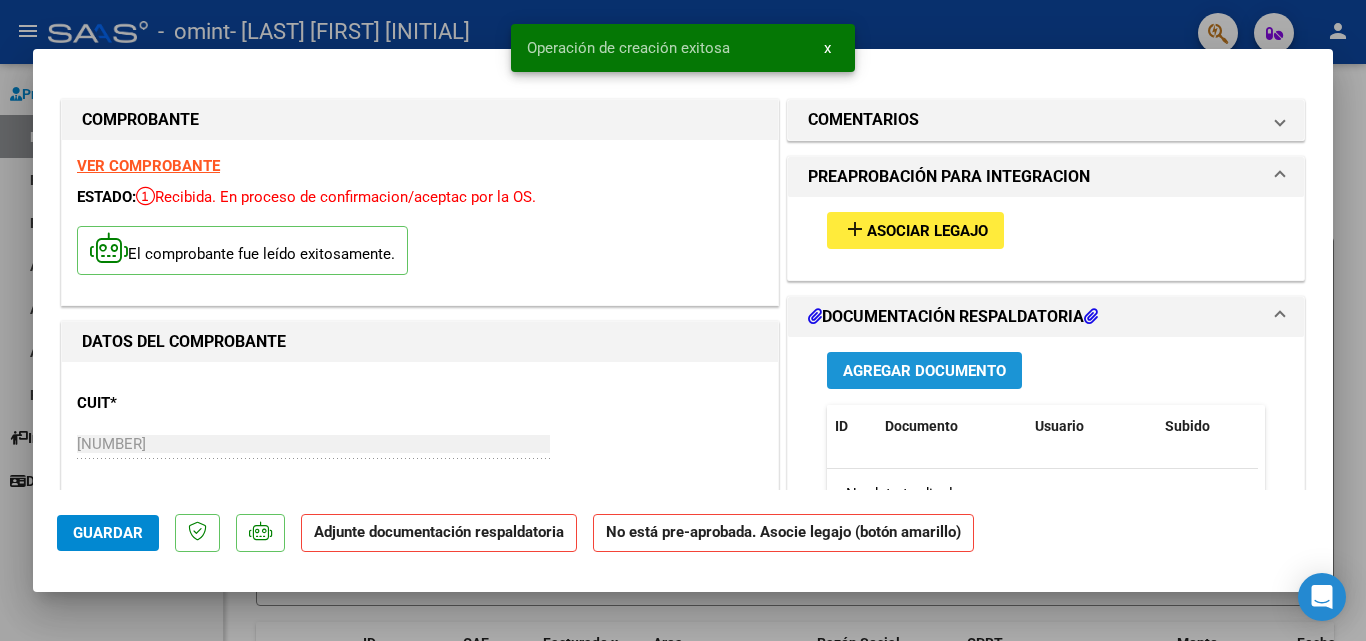 click on "Agregar Documento" at bounding box center [924, 370] 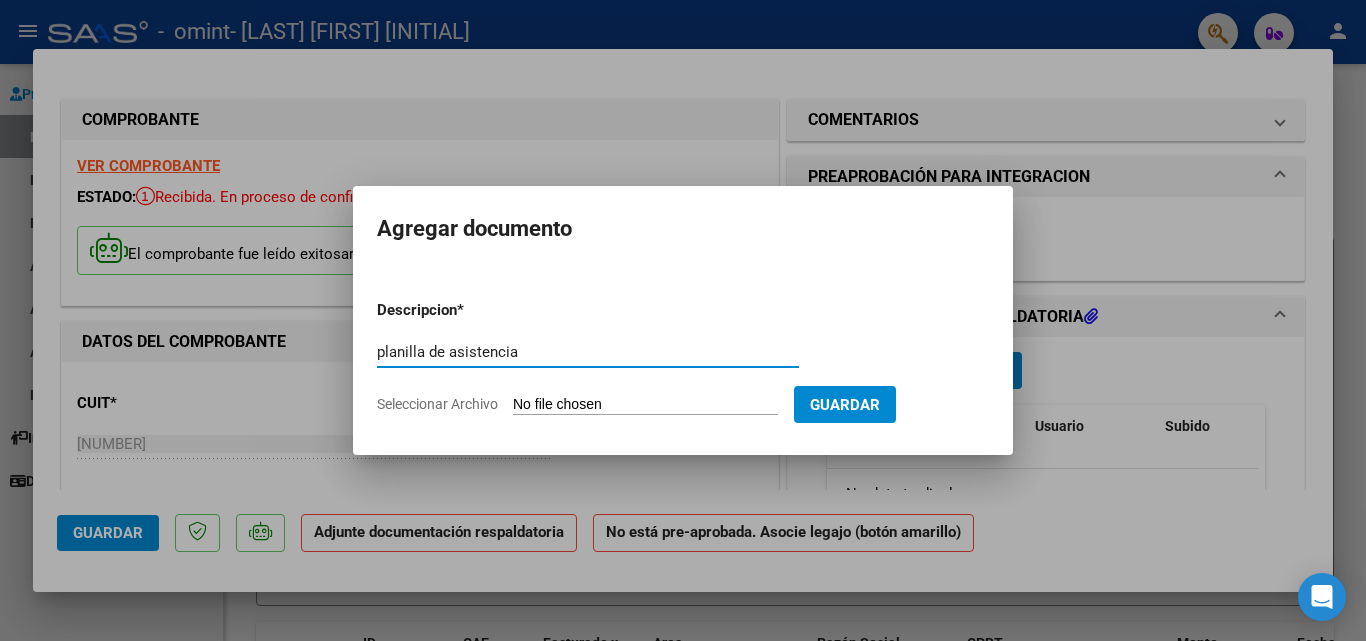 type on "planilla de asistencia" 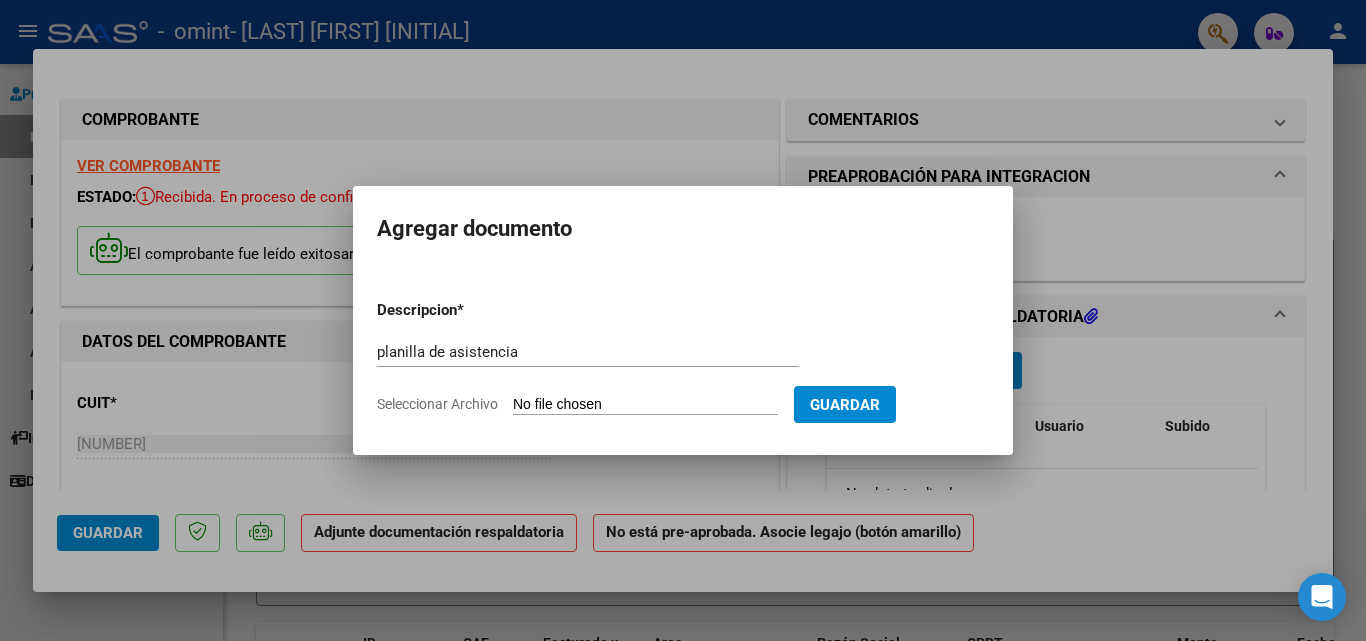 click on "Seleccionar Archivo" at bounding box center [645, 405] 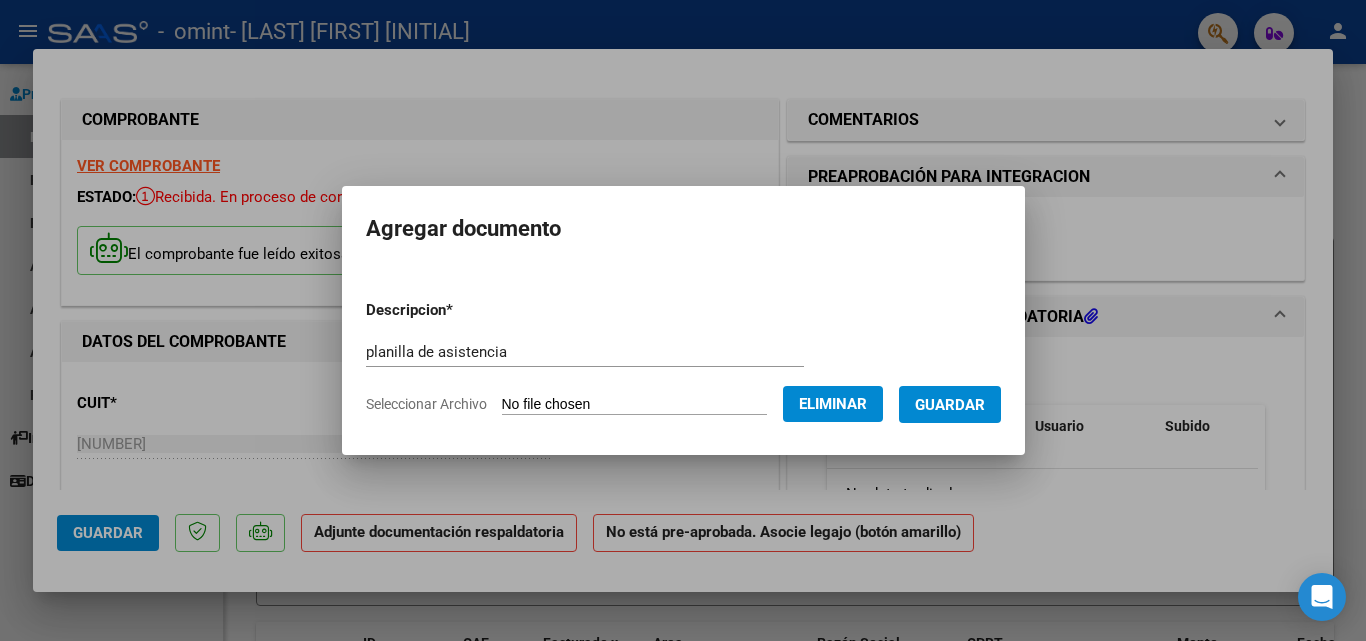 click on "Guardar" at bounding box center [950, 404] 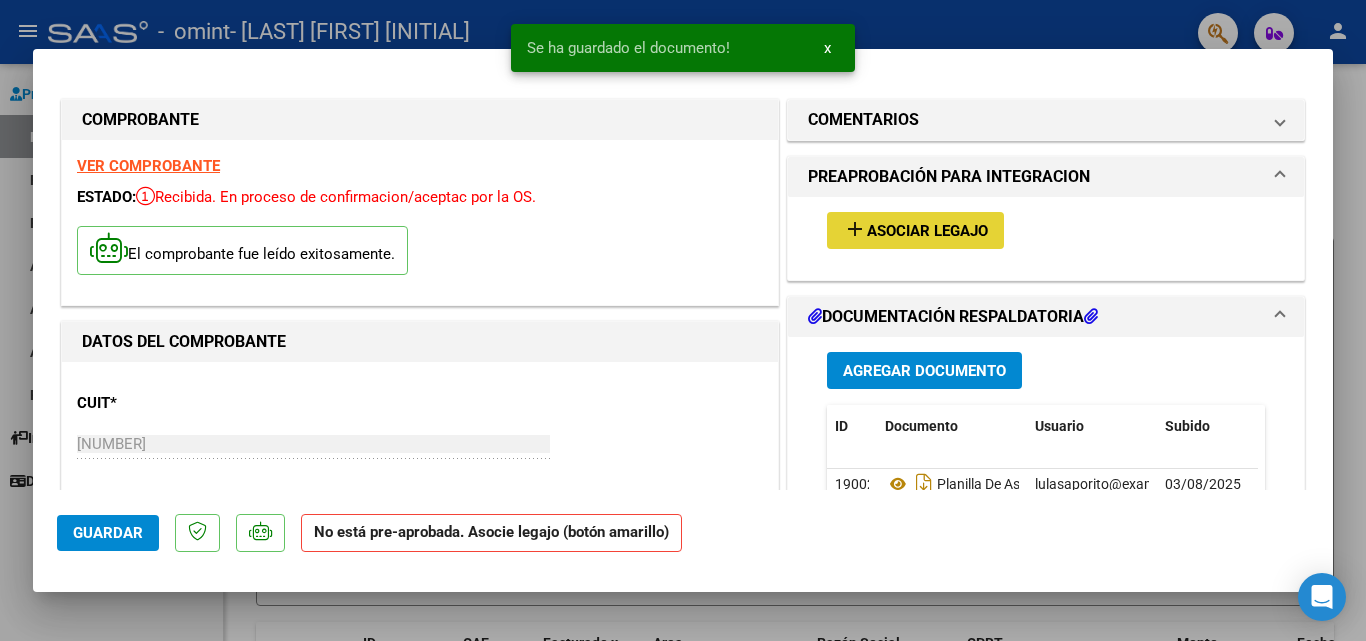 click on "Asociar Legajo" at bounding box center [927, 231] 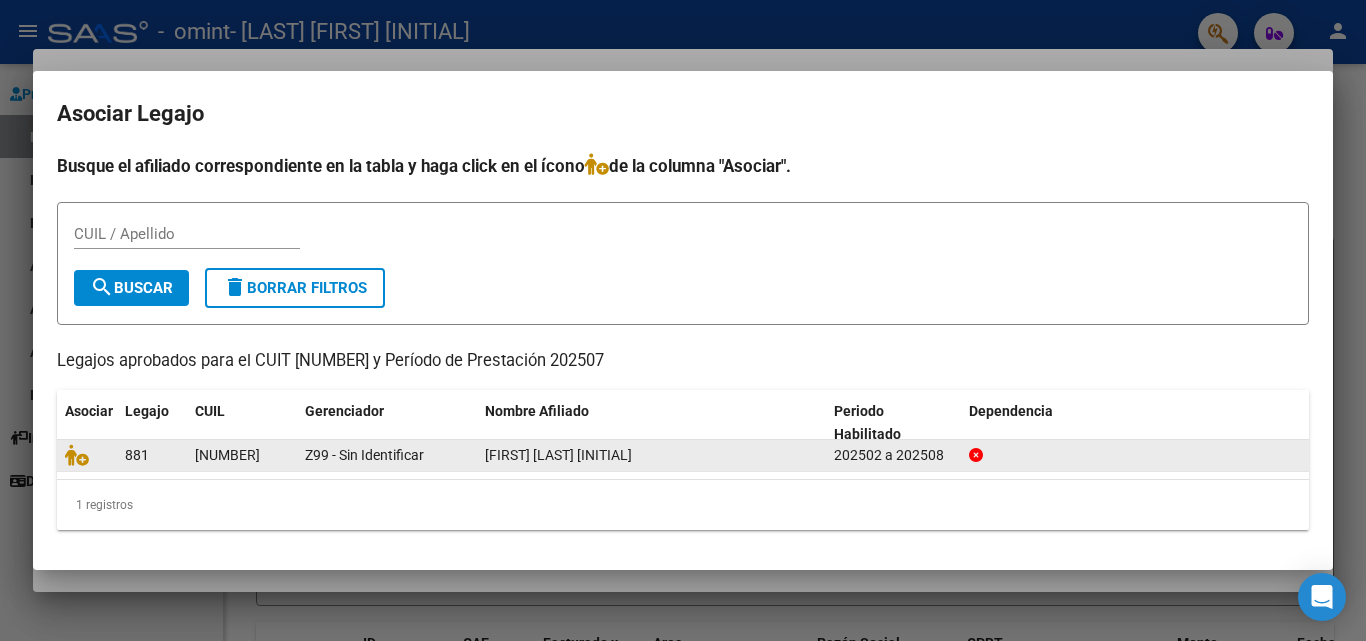 click on "Z99 - Sin Identificar" 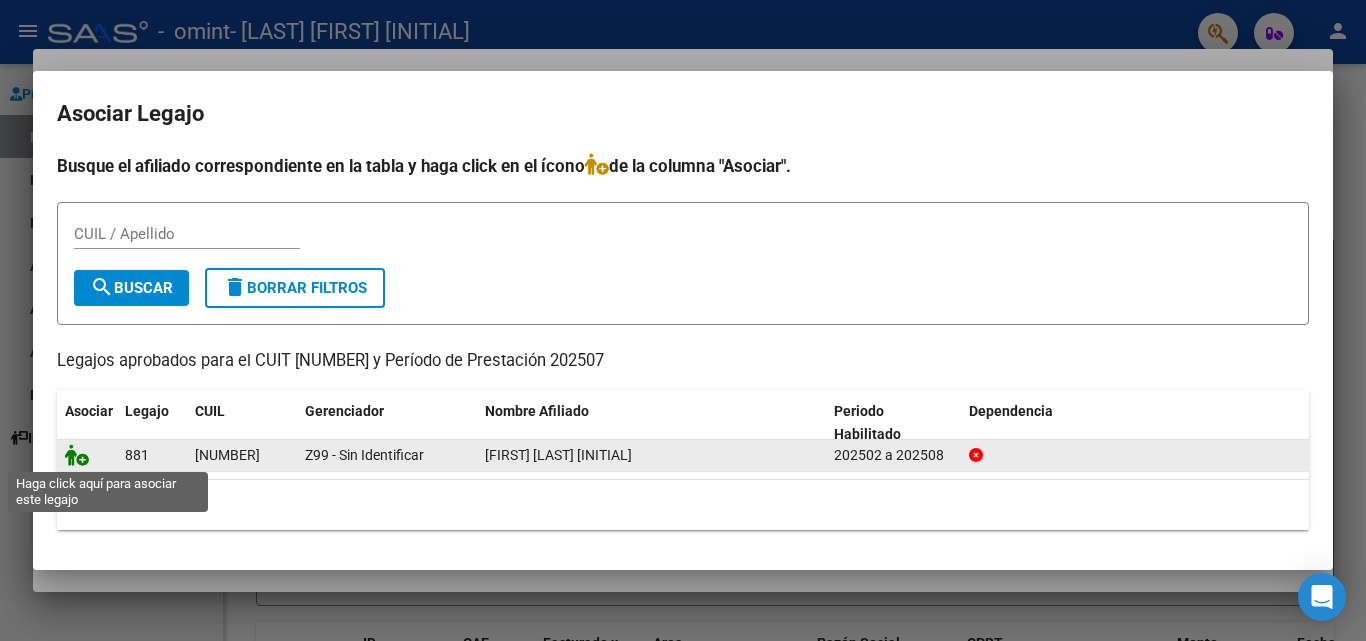 click 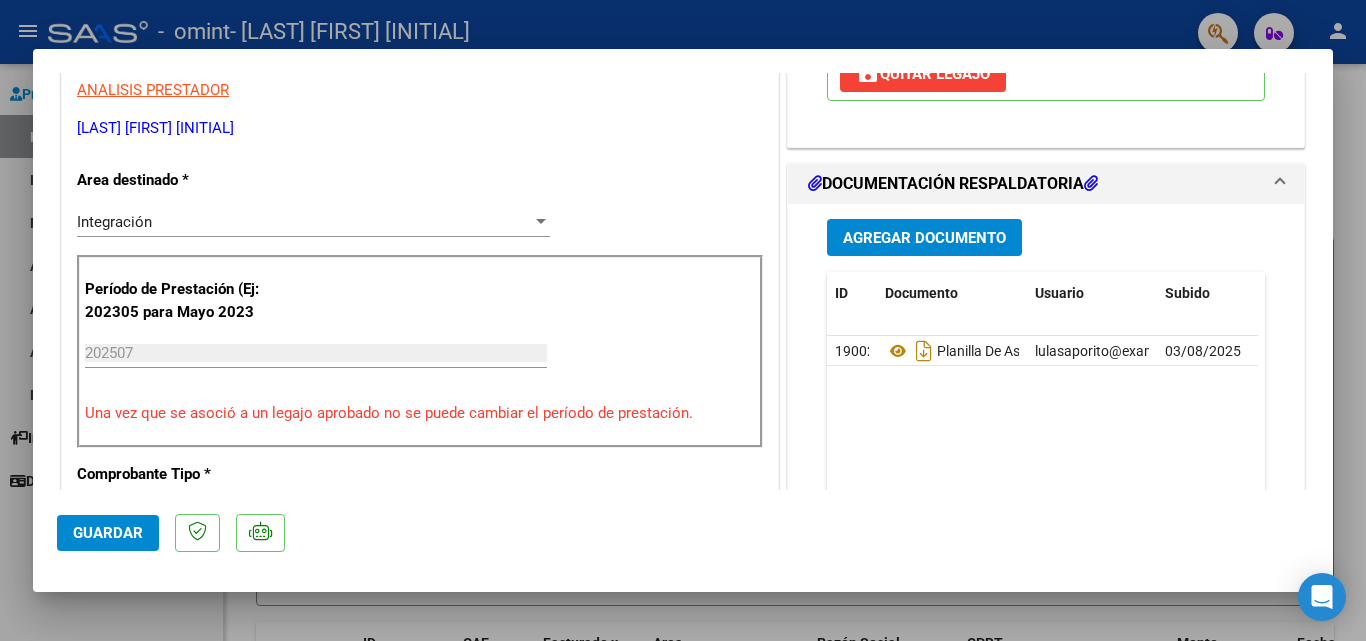 scroll, scrollTop: 418, scrollLeft: 0, axis: vertical 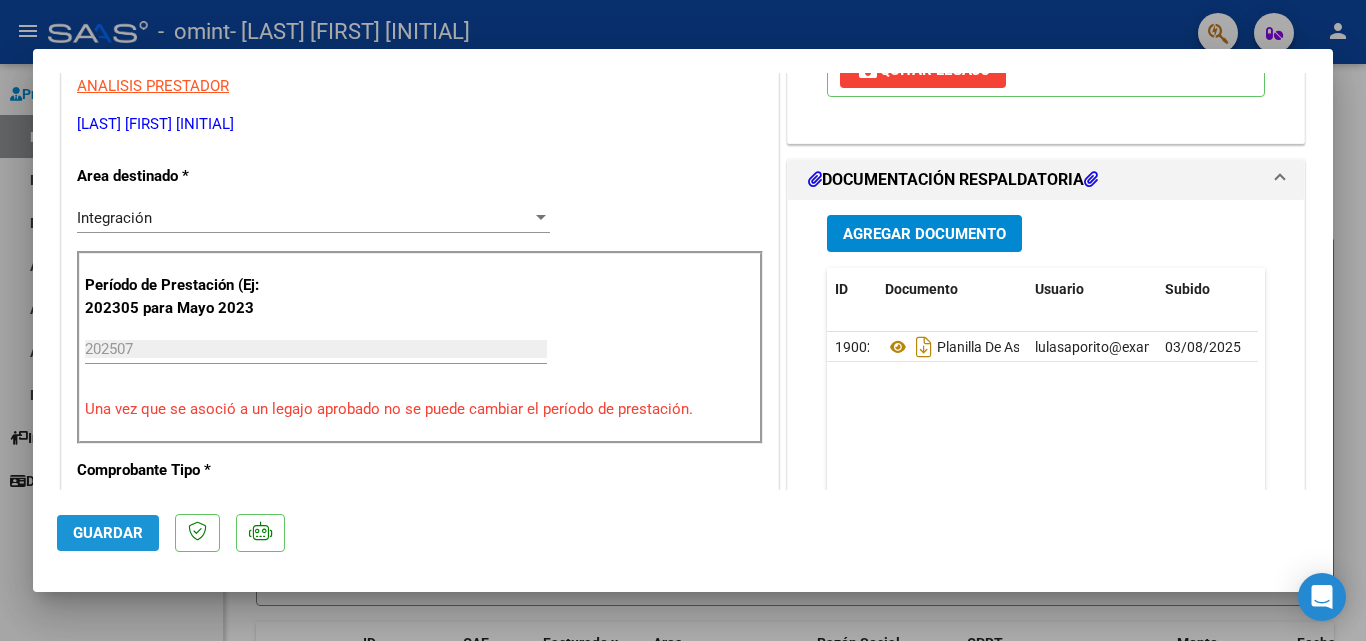 click on "Guardar" 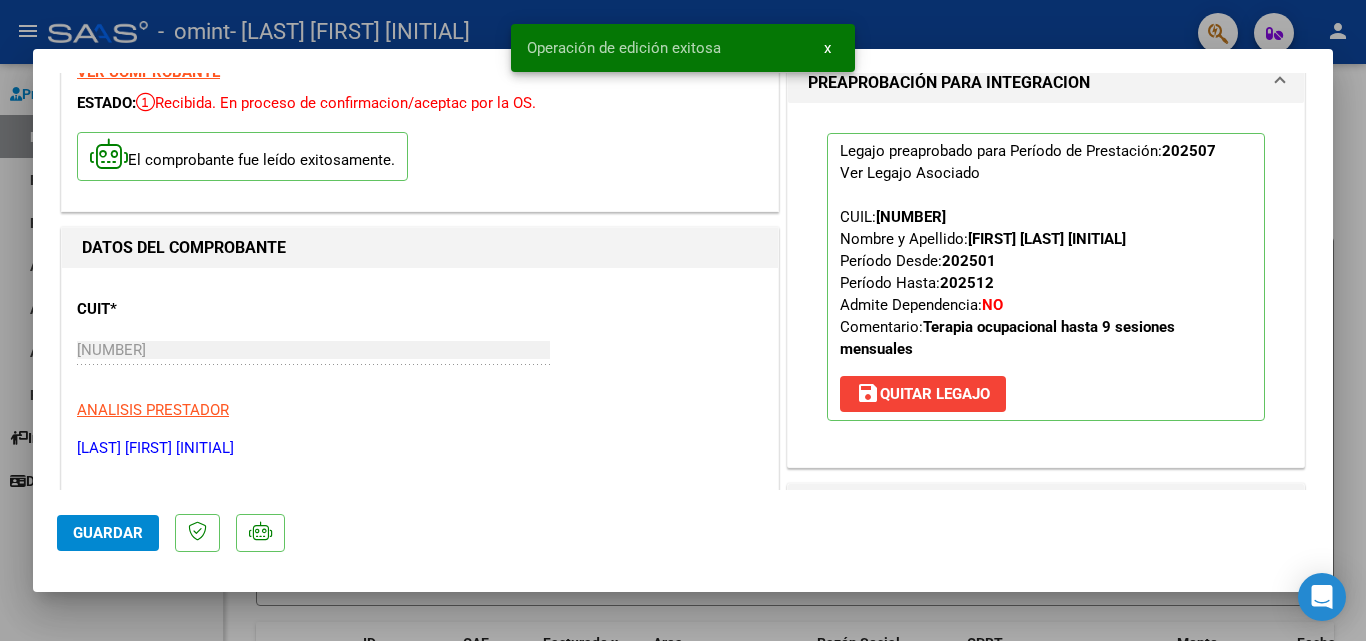 scroll, scrollTop: 0, scrollLeft: 0, axis: both 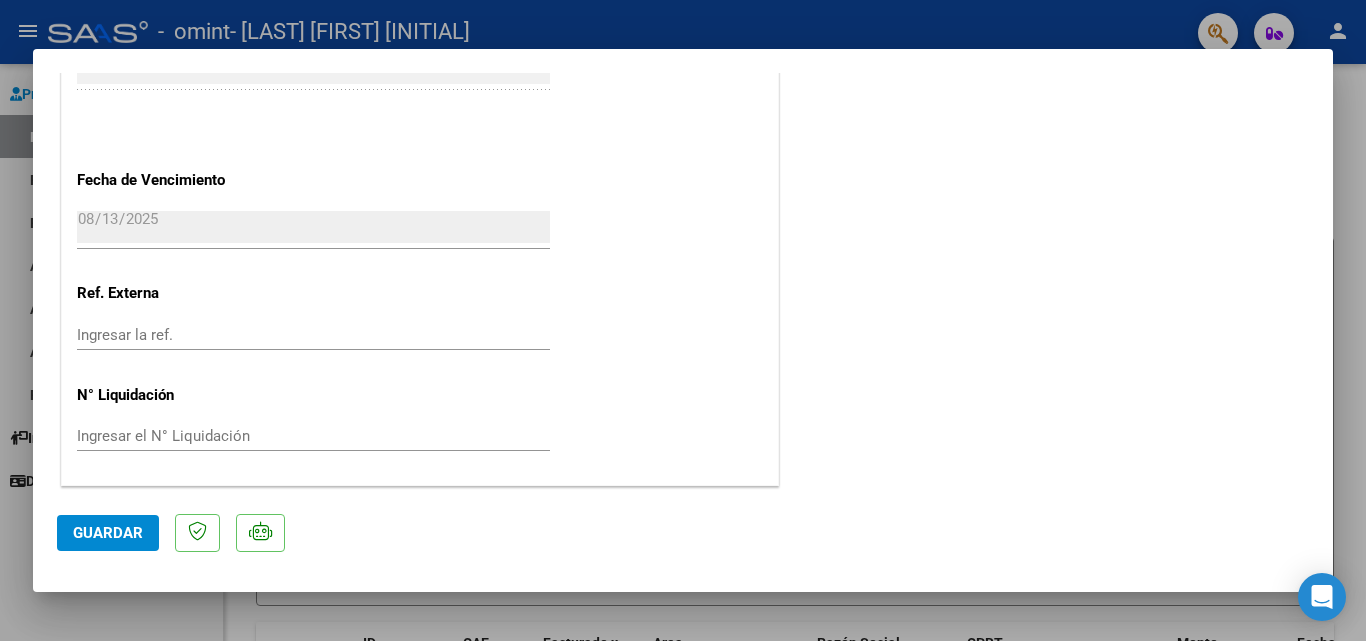 click at bounding box center [683, 320] 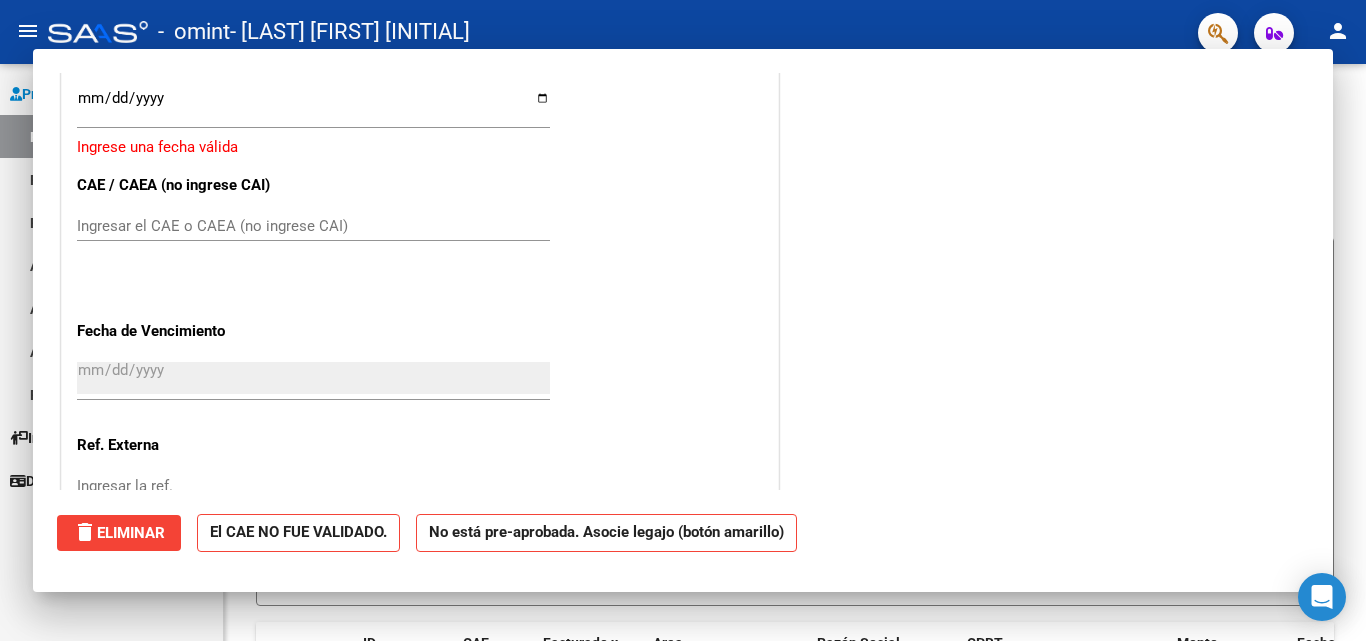 scroll, scrollTop: 1312, scrollLeft: 0, axis: vertical 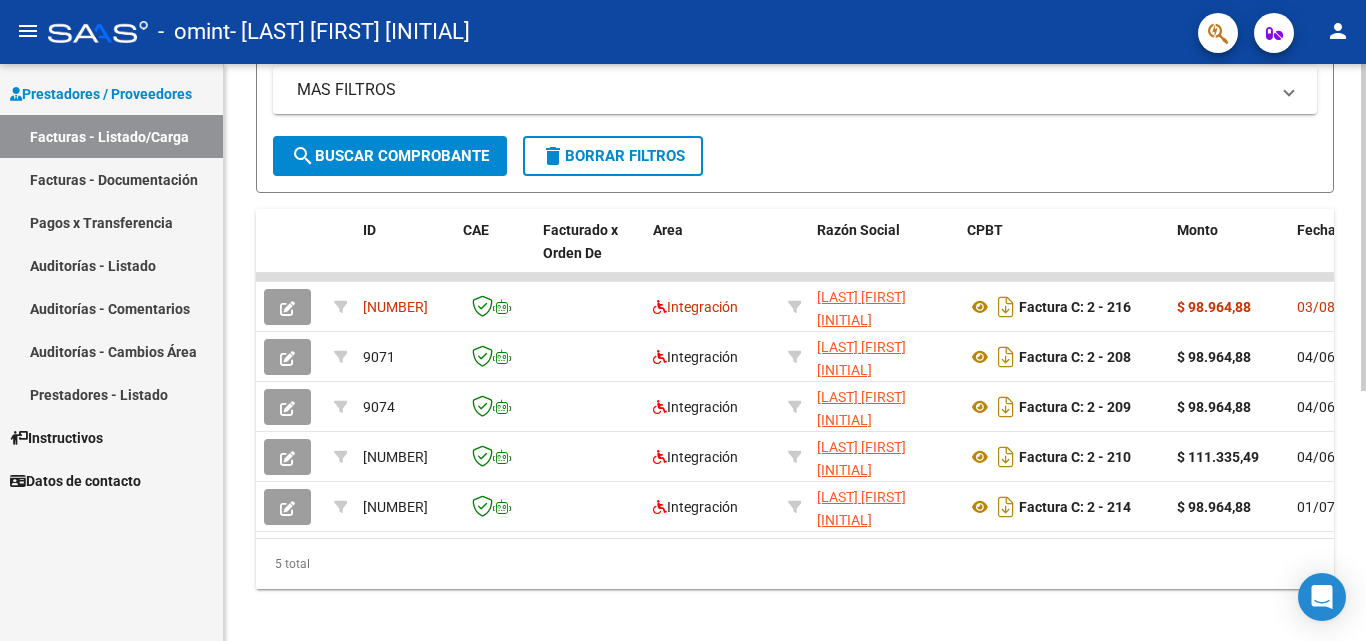 click 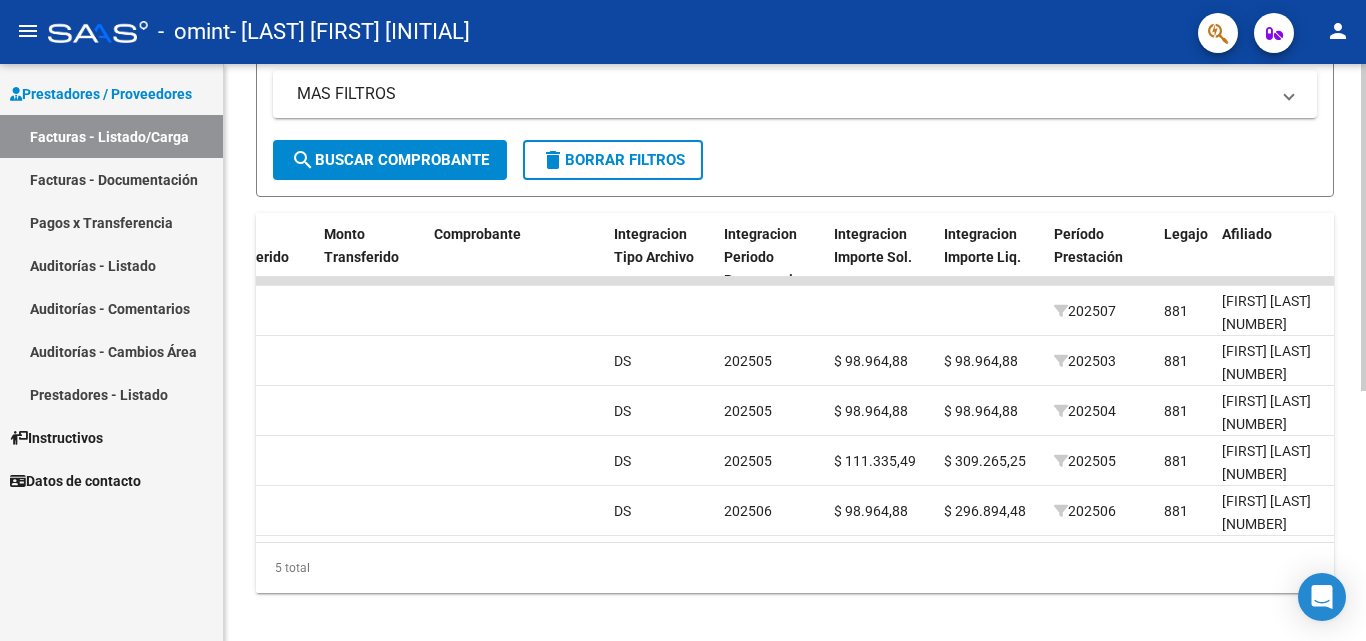 scroll, scrollTop: 0, scrollLeft: 1812, axis: horizontal 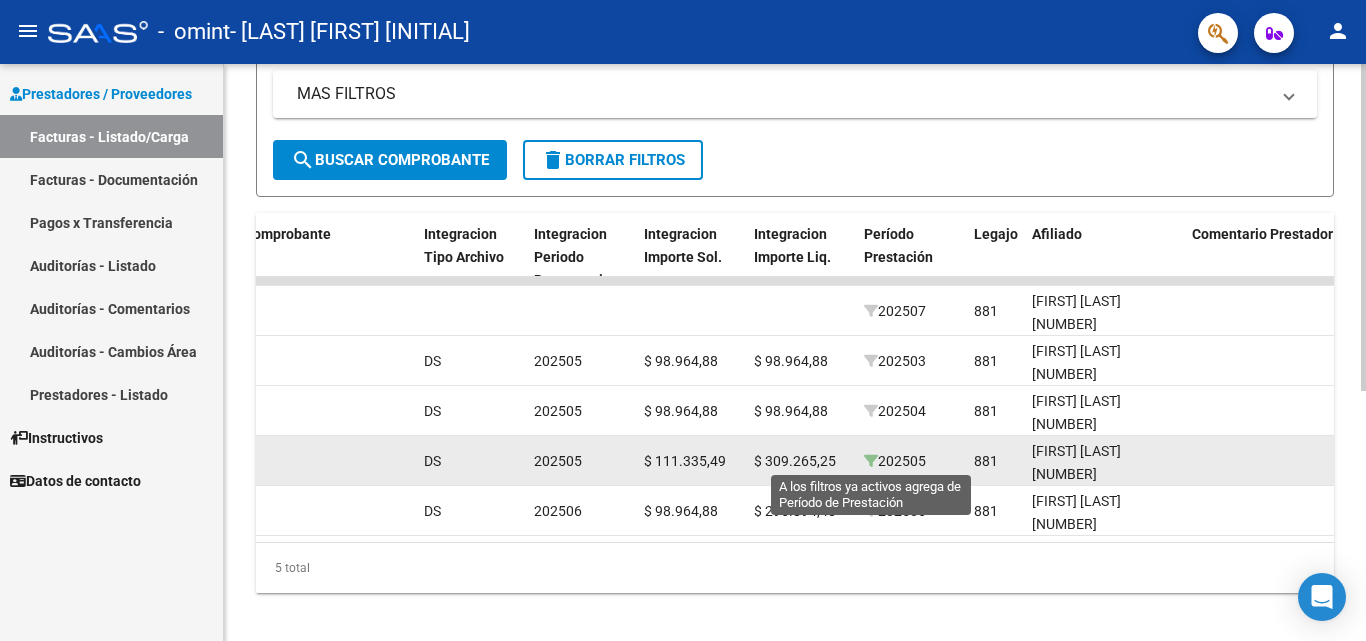 click 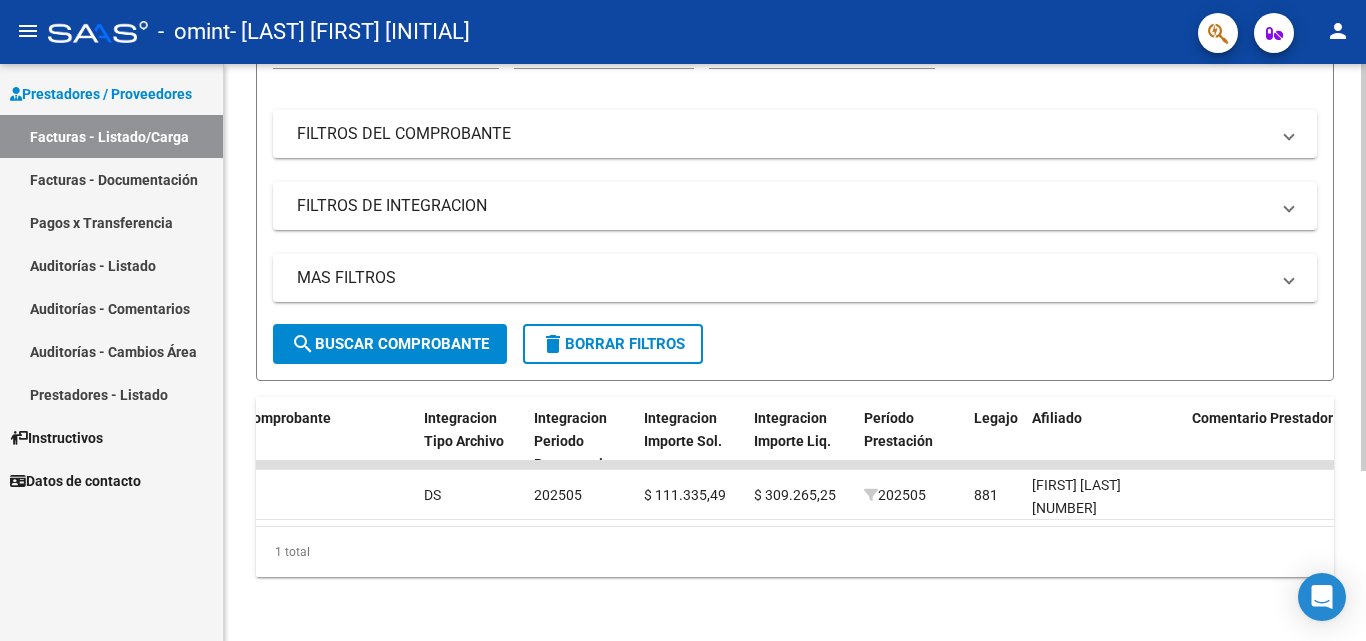 scroll, scrollTop: 241, scrollLeft: 0, axis: vertical 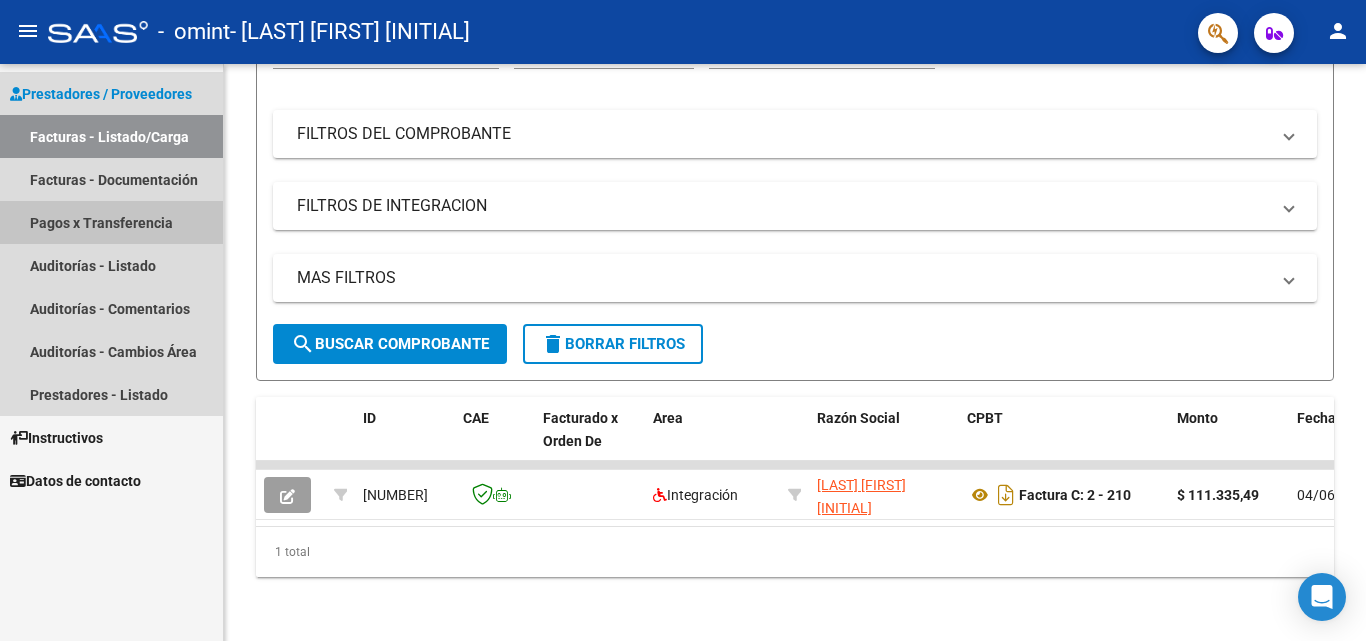 click on "Pagos x Transferencia" at bounding box center (111, 222) 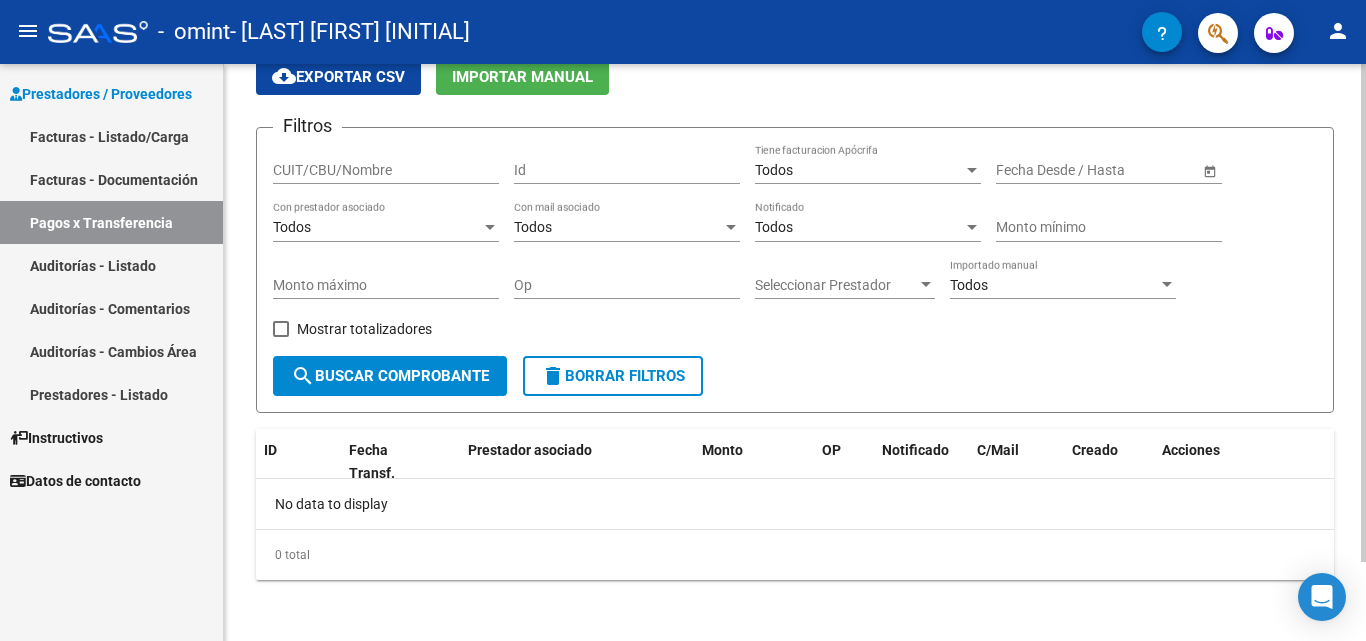 scroll, scrollTop: 92, scrollLeft: 0, axis: vertical 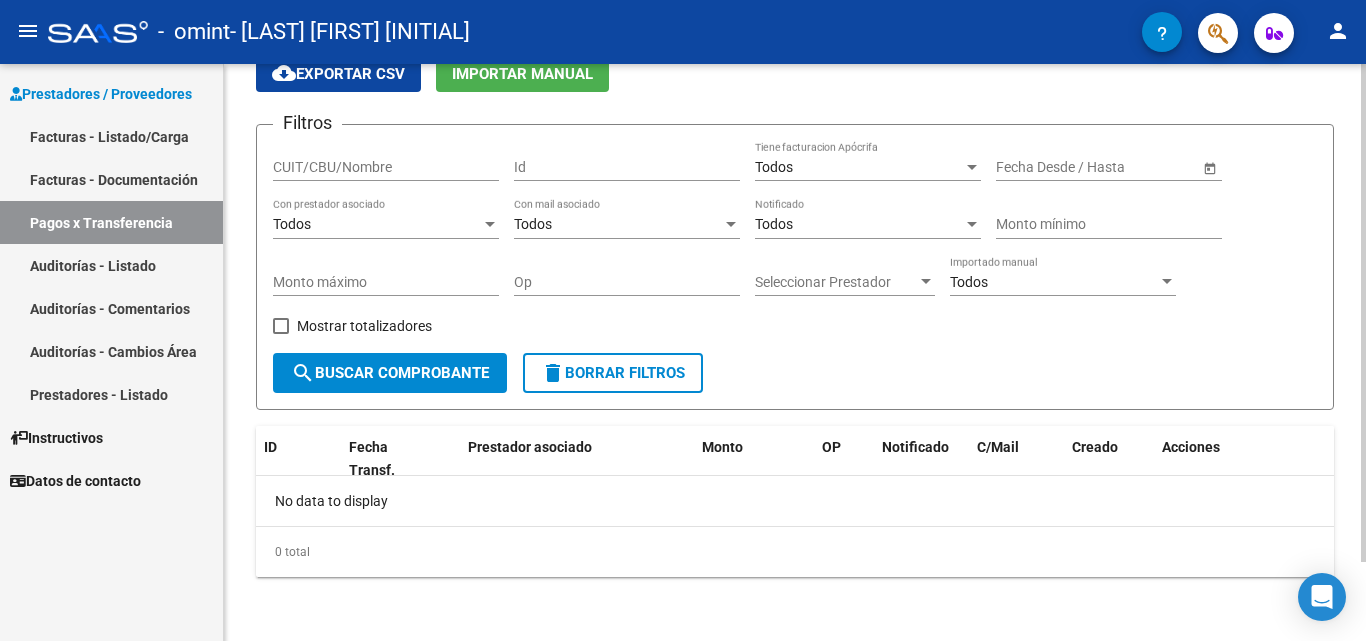 click 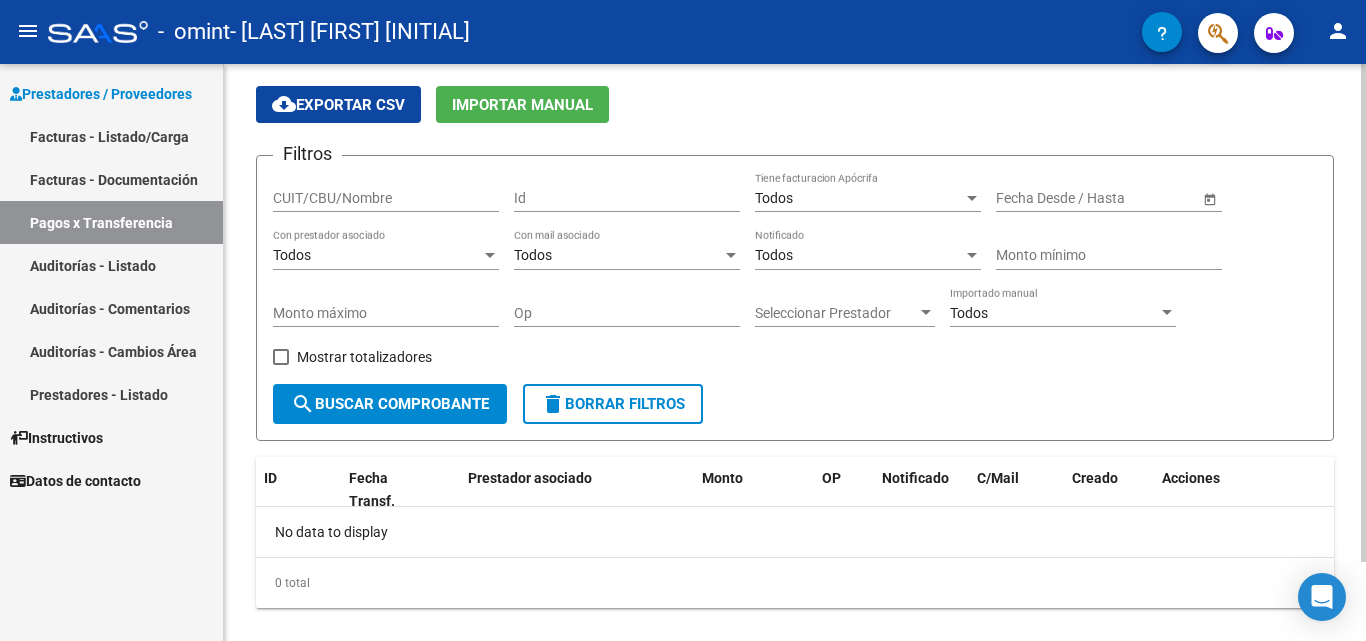 click 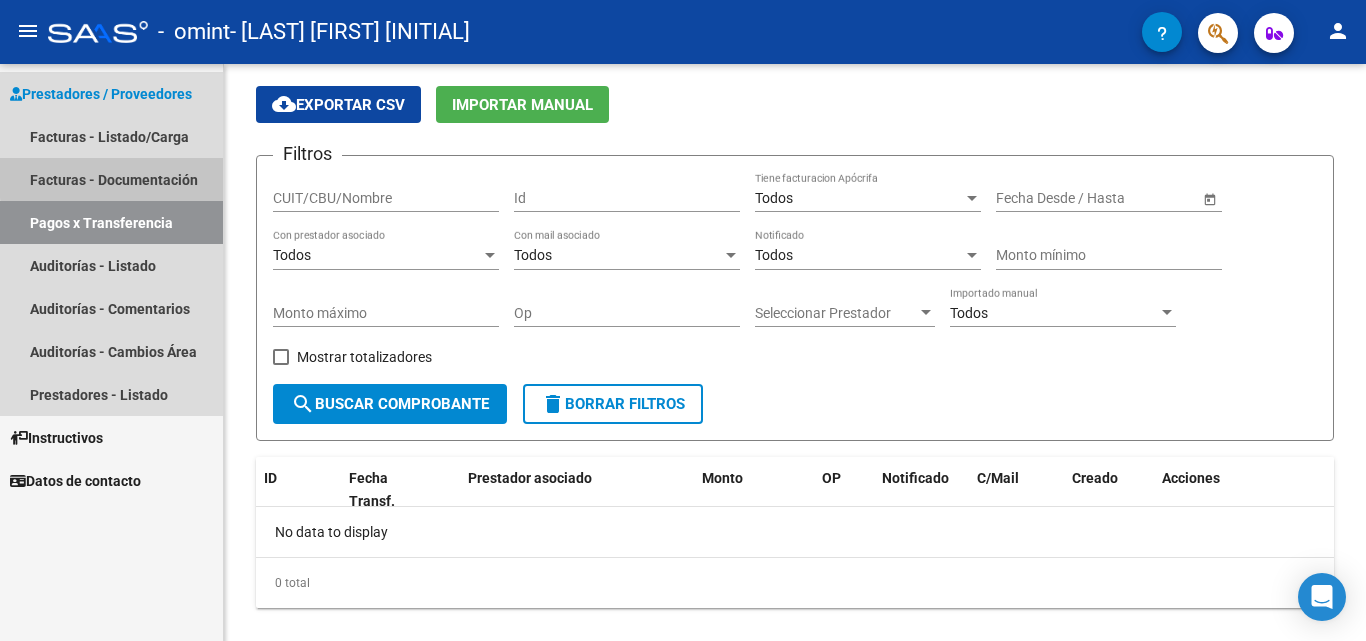 click on "Facturas - Documentación" at bounding box center [111, 179] 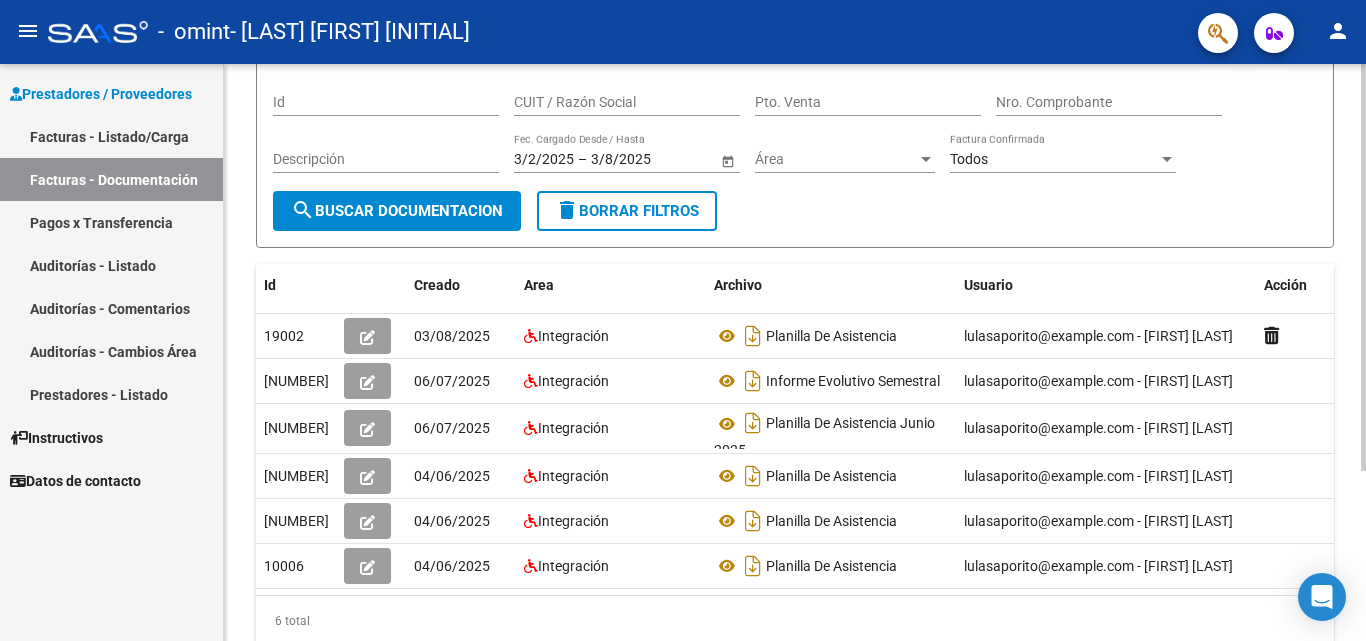scroll, scrollTop: 162, scrollLeft: 0, axis: vertical 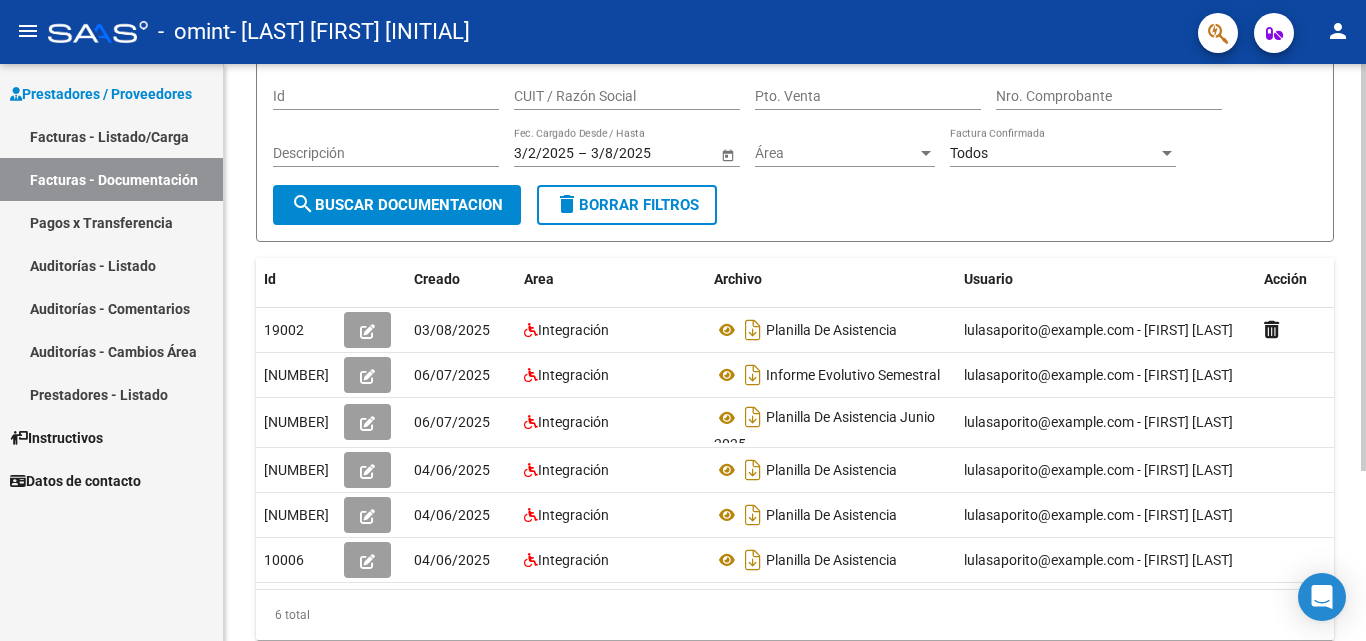 click on "PRESTADORES -> Comprobantes - Documentación Respaldatoria cloud_download  Exportar CSV   Descarga Masiva
Filtros Id CUIT / Razón Social Pto. Venta Nro. Comprobante Descripción 3/2/2025 3/2/2025 – 3/8/2025 3/8/2025 Fec. Cargado Desde / Hasta Área Área Todos Factura Confirmada search  Buscar Documentacion  delete  Borrar Filtros  Id Creado Area Archivo Usuario Acción 19002
03/08/2025 Integración Planilla De Asistencia  lulasaporito@gmail.com - [FIRST]  [LAST]  [NUMBER]
06/07/2025 Integración Informe Evolutivo Semestral  lulasaporito@gmail.com - [FIRST]  [LAST]  [NUMBER]
06/07/2025 Integración Planilla De Asistencia Junio 2025  lulasaporito@gmail.com - [FIRST]  [LAST]  [NUMBER]
04/06/2025 Integración Planilla De Asistencia  lulasaporito@gmail.com - [FIRST]  [LAST]  [NUMBER]
04/06/2025 Integración Planilla De Asistencia  lulasaporito@gmail.com - [FIRST]  [LAST]   [NUMBER] total   1" 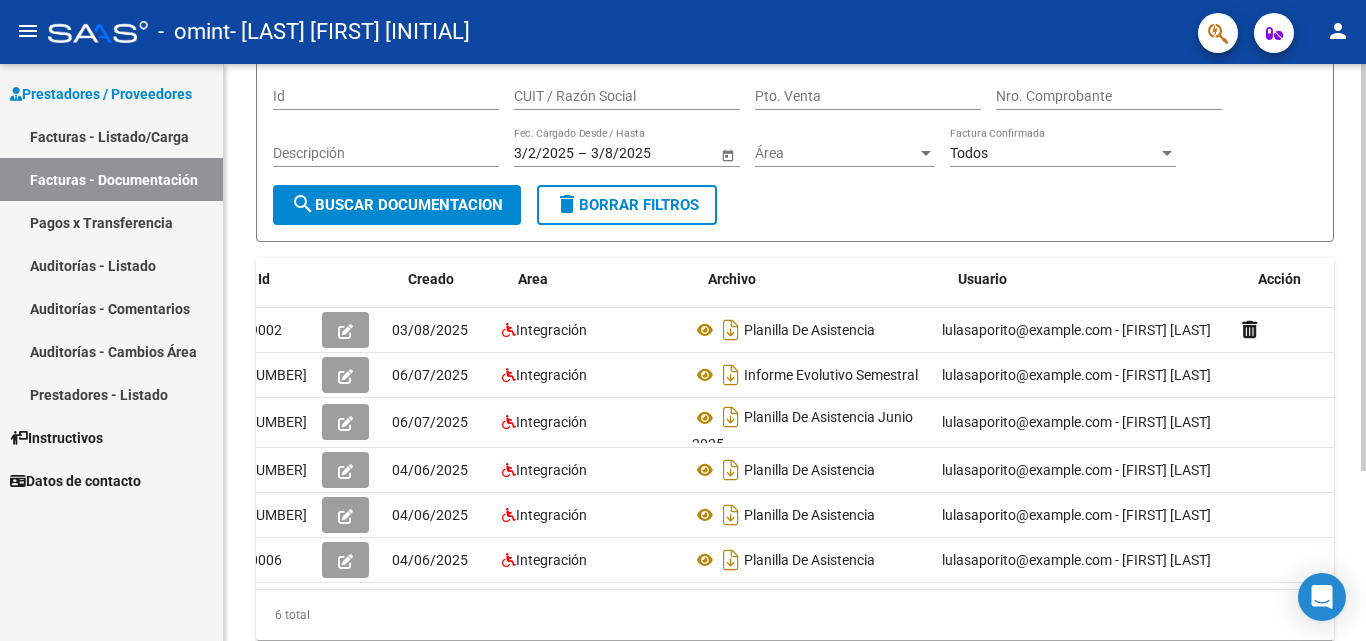 scroll, scrollTop: 0, scrollLeft: 0, axis: both 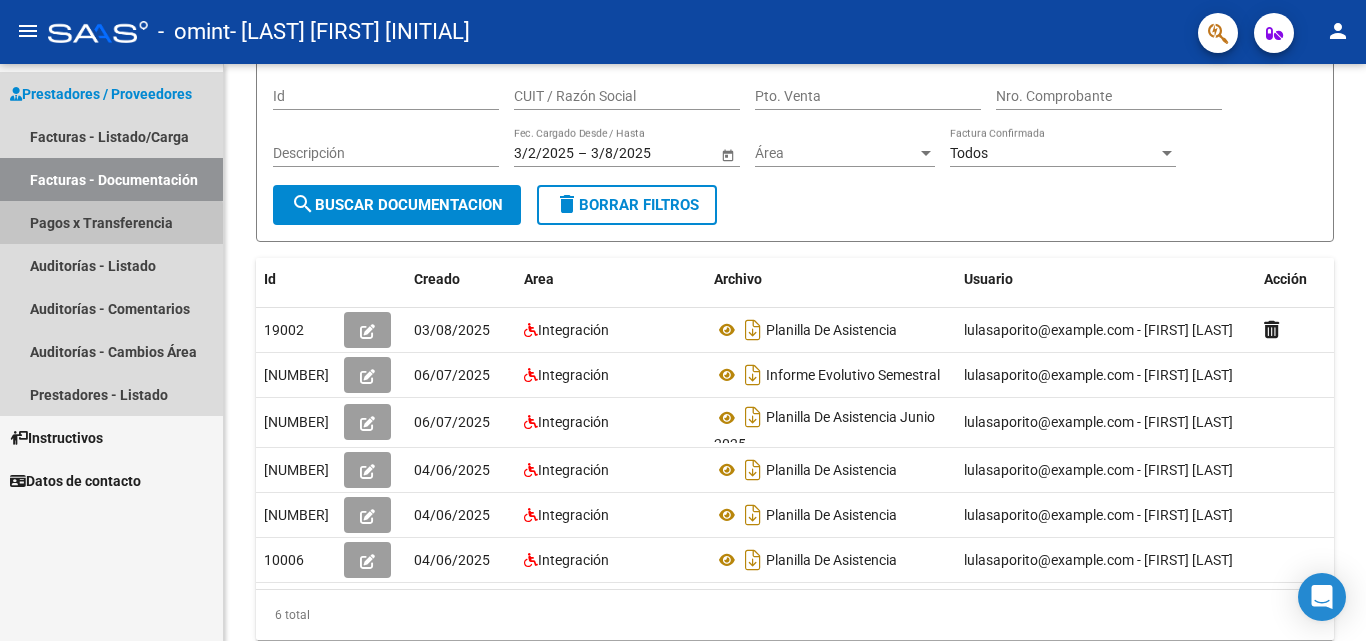 click on "Pagos x Transferencia" at bounding box center (111, 222) 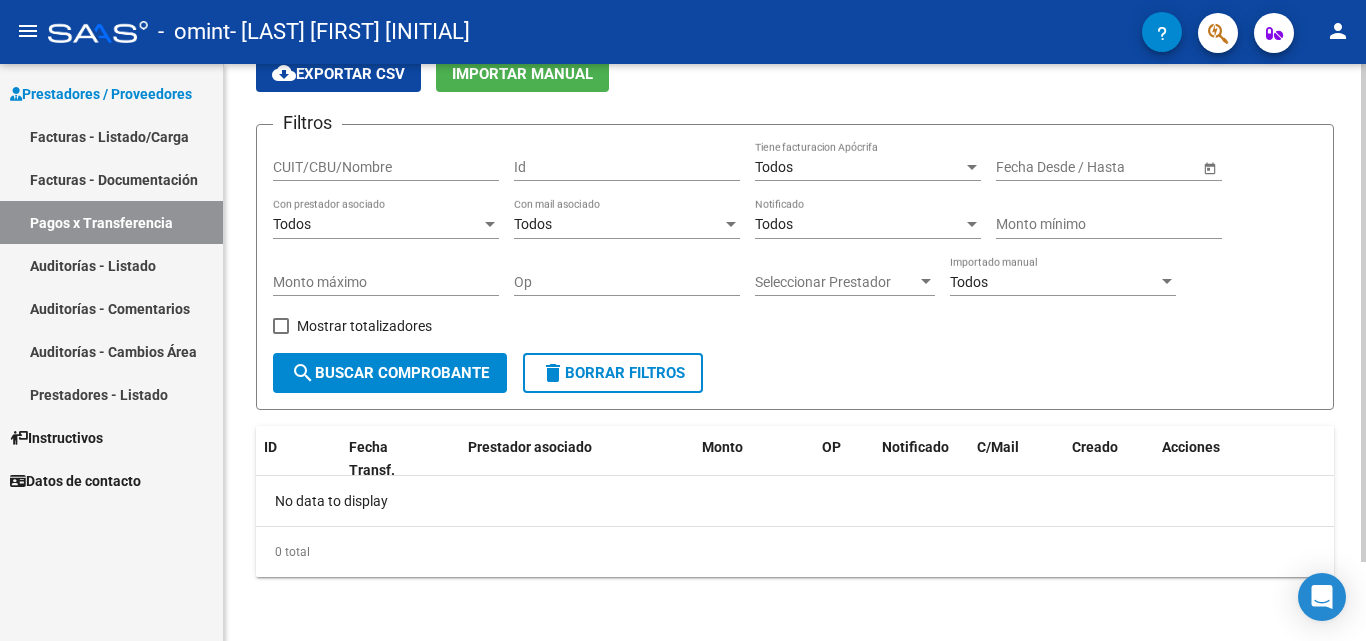 scroll, scrollTop: 0, scrollLeft: 0, axis: both 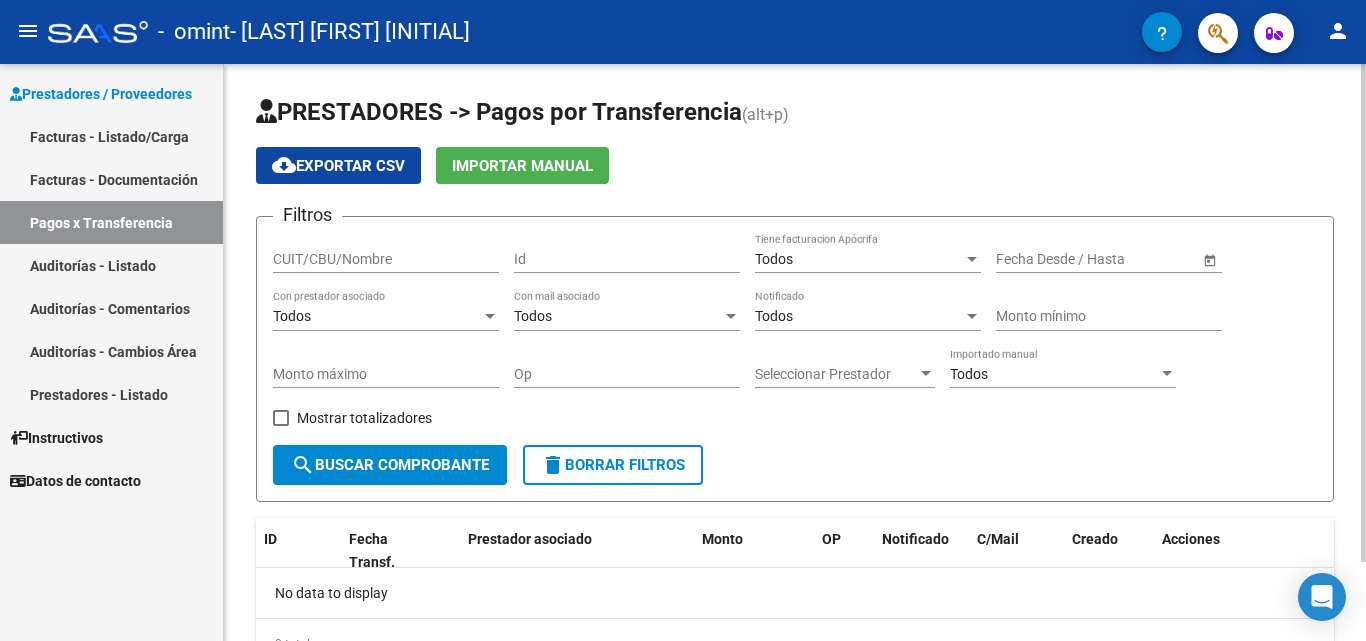 click on "menu -   omint   - [LAST] [FIRST] [INITIAL] person    Prestadores / Proveedores Facturas - Listado/Carga Facturas - Documentación Pagos x Transferencia Auditorías - Listado Auditorías - Comentarios Auditorías - Cambios Área Prestadores - Listado    Instructivos    Datos de contacto  PRESTADORES -> Pagos por Transferencia (alt+p) cloud_download  Exportar CSV   Importar Manual Filtros CUIT/CBU/Nombre Id Todos Tiene facturacion Apócrifa Start date – End date Fecha Desde / Hasta Todos Con prestador asociado Todos Con mail asociado Todos Notificado Monto mínimo Monto máximo Op Seleccionar Prestador Seleccionar Prestador Todos Importado manual    Mostrar totalizadores  search  Buscar Comprobante  delete  Borrar Filtros  ID Fecha Transf. Prestador asociado Monto OP Notificado C/Mail Creado Acciones No data to display  0 total   1  Today Notifications people Social Ligula Purus Adipiscing local_offer Promotions Etiam Ligula Dapibus info Updates Sollicitudin Euismod Fringilla delete_sweep check_circle" 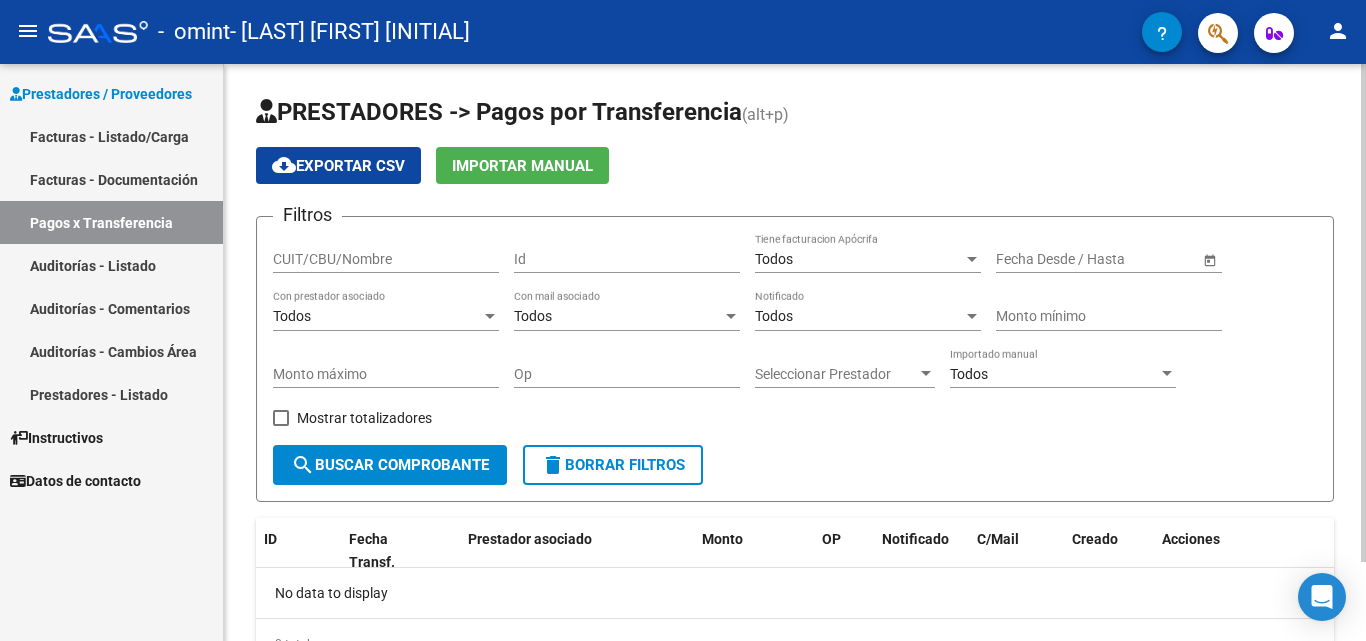 scroll, scrollTop: 92, scrollLeft: 0, axis: vertical 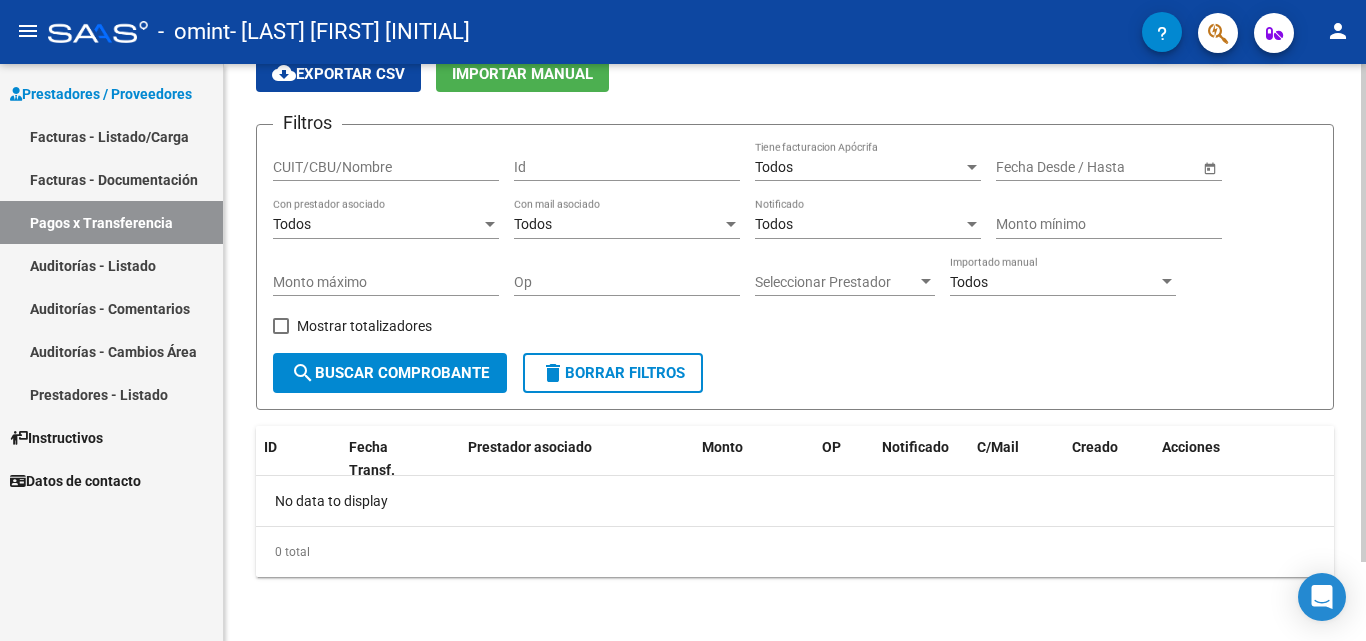 click 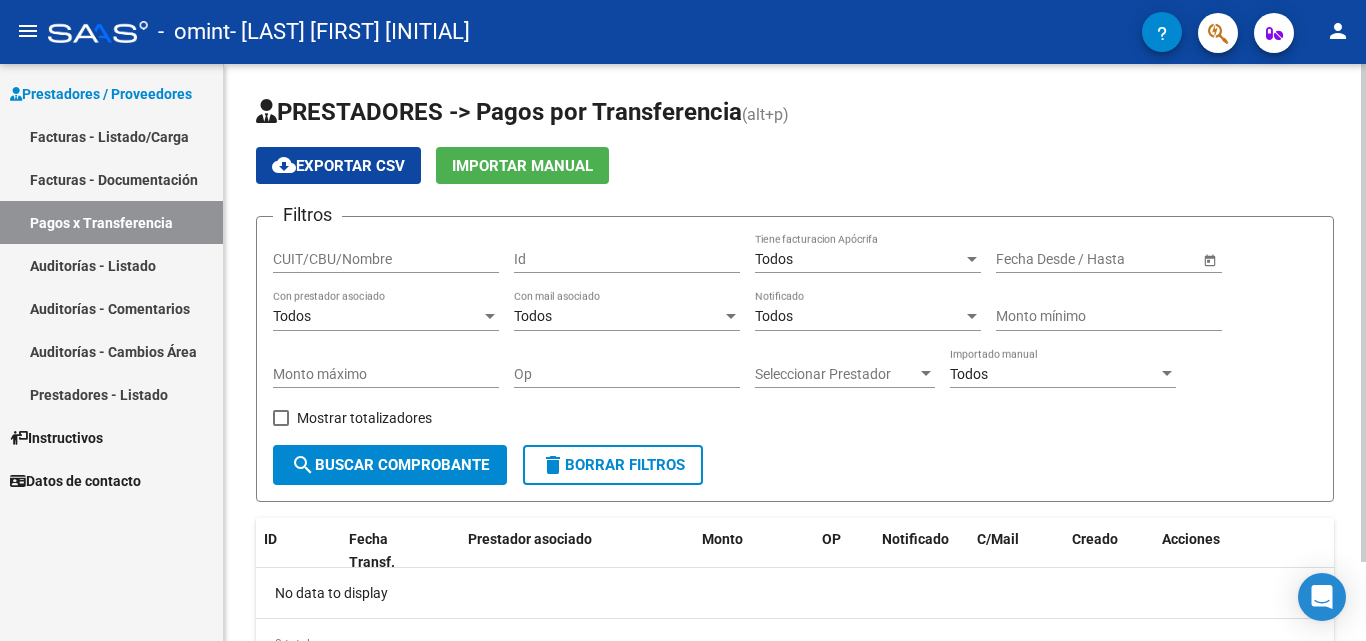 click on "PRESTADORES -> Pagos por Transferencia (alt+p) cloud_download  Exportar CSV   Importar Manual Filtros CUIT/CBU/Nombre Id Todos Tiene facturacion Apócrifa Start date – End date Fecha Desde / Hasta Todos Con prestador asociado Todos Con mail asociado Todos Notificado Monto mínimo Monto máximo Op Seleccionar Prestador Seleccionar Prestador Todos Importado manual    Mostrar totalizadores  search  Buscar Comprobante  delete  Borrar Filtros  ID Fecha Transf. Prestador asociado Monto OP Notificado C/Mail Creado Acciones No data to display  0 total   1" 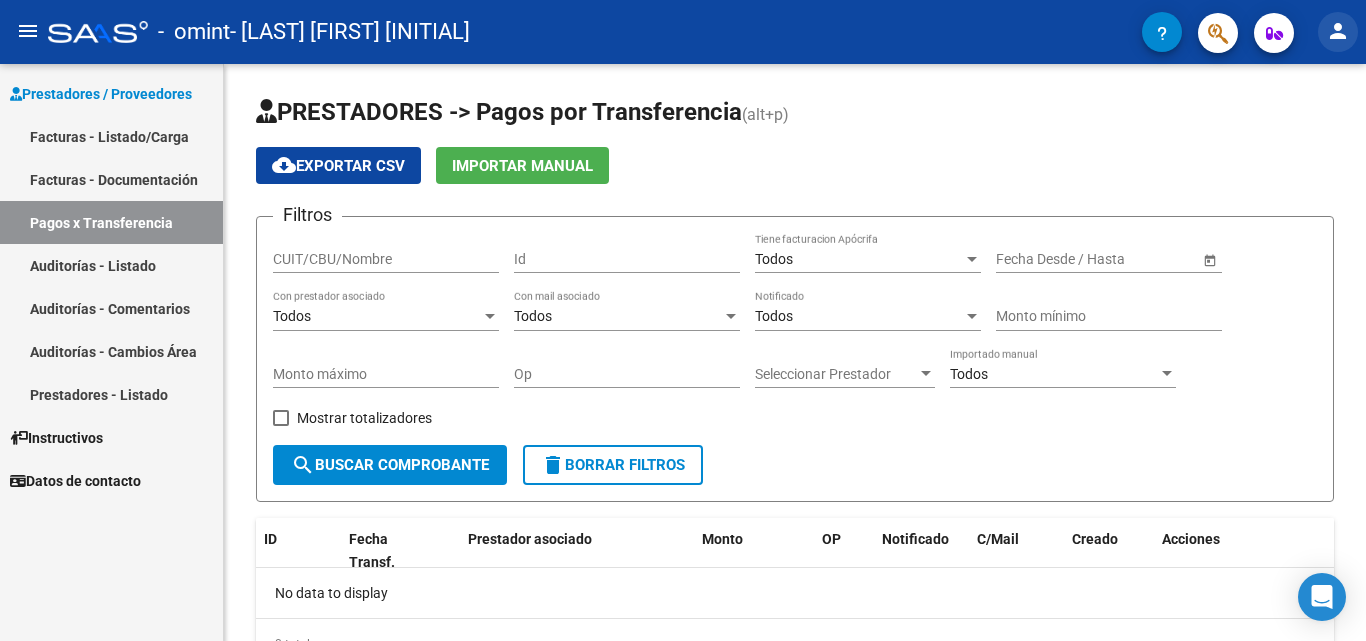 click on "person" 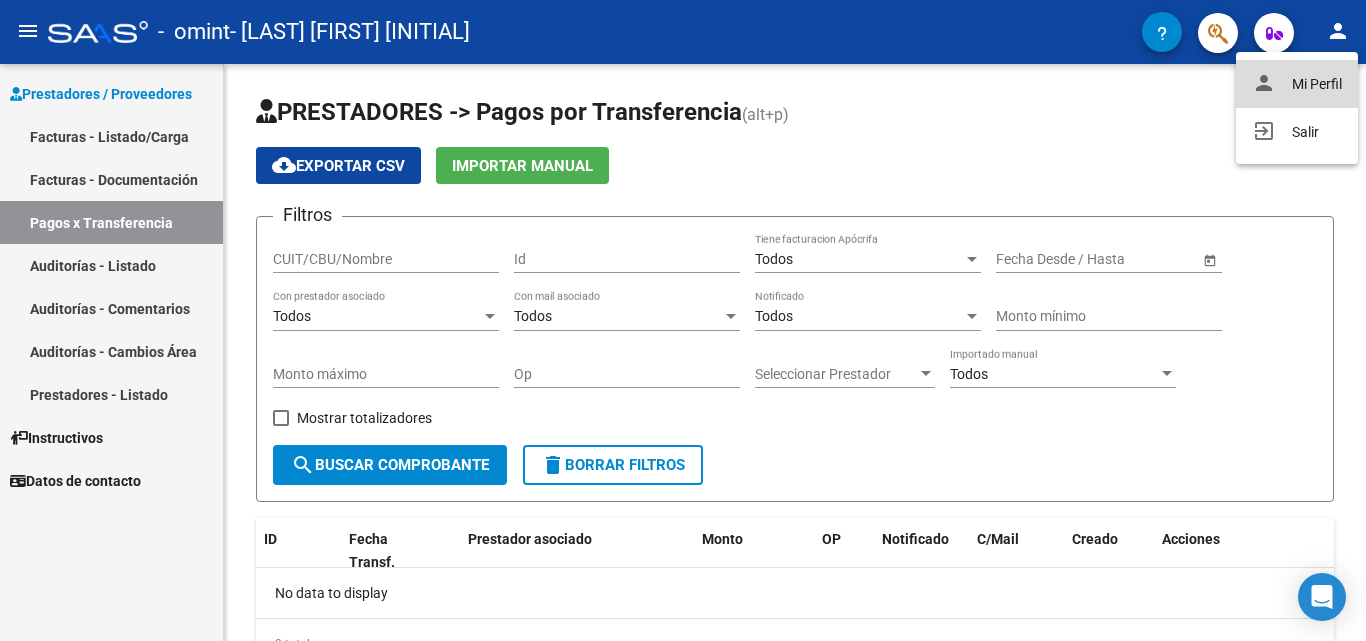 click on "person  Mi Perfil" at bounding box center [1297, 84] 